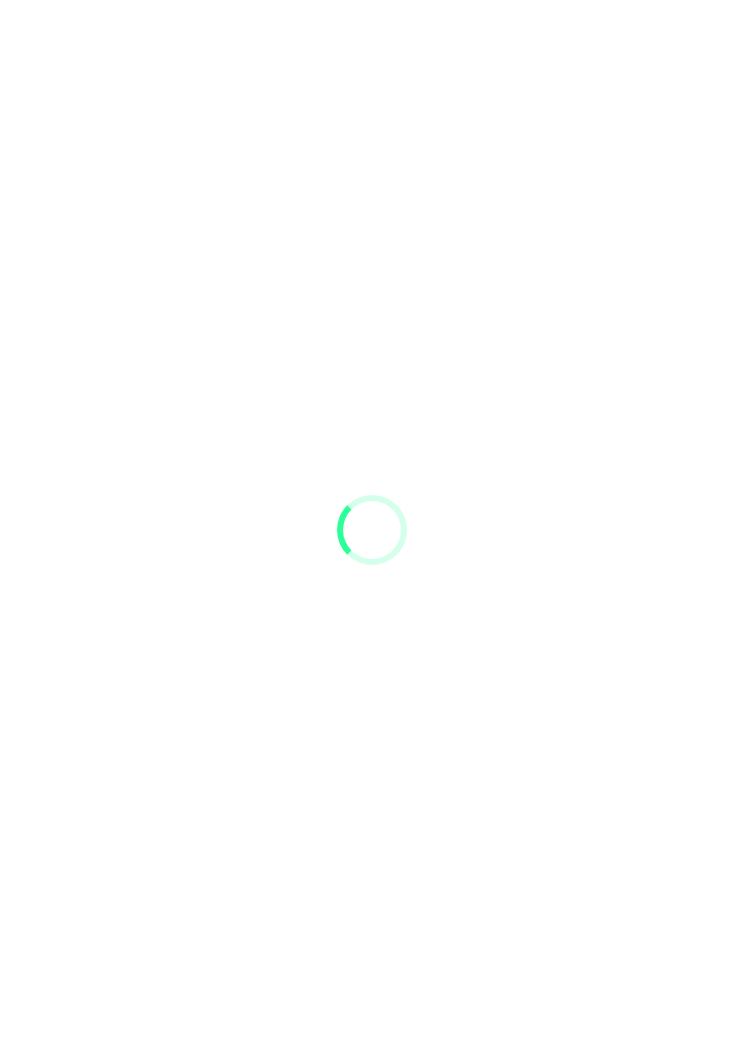 scroll, scrollTop: 0, scrollLeft: 0, axis: both 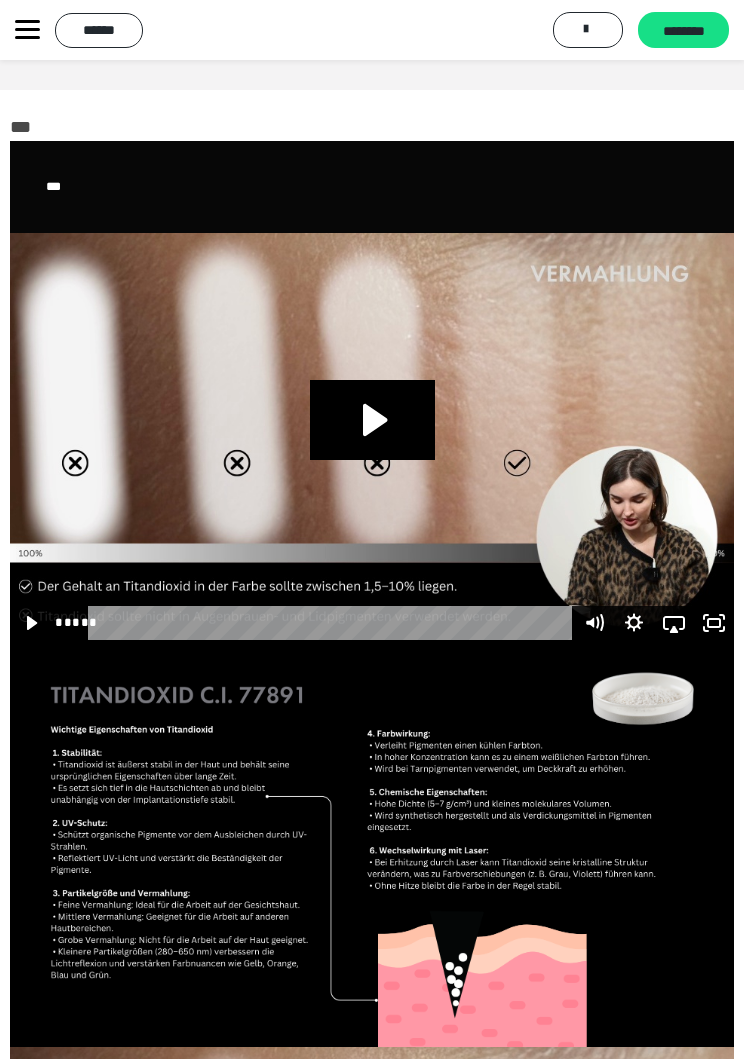 click 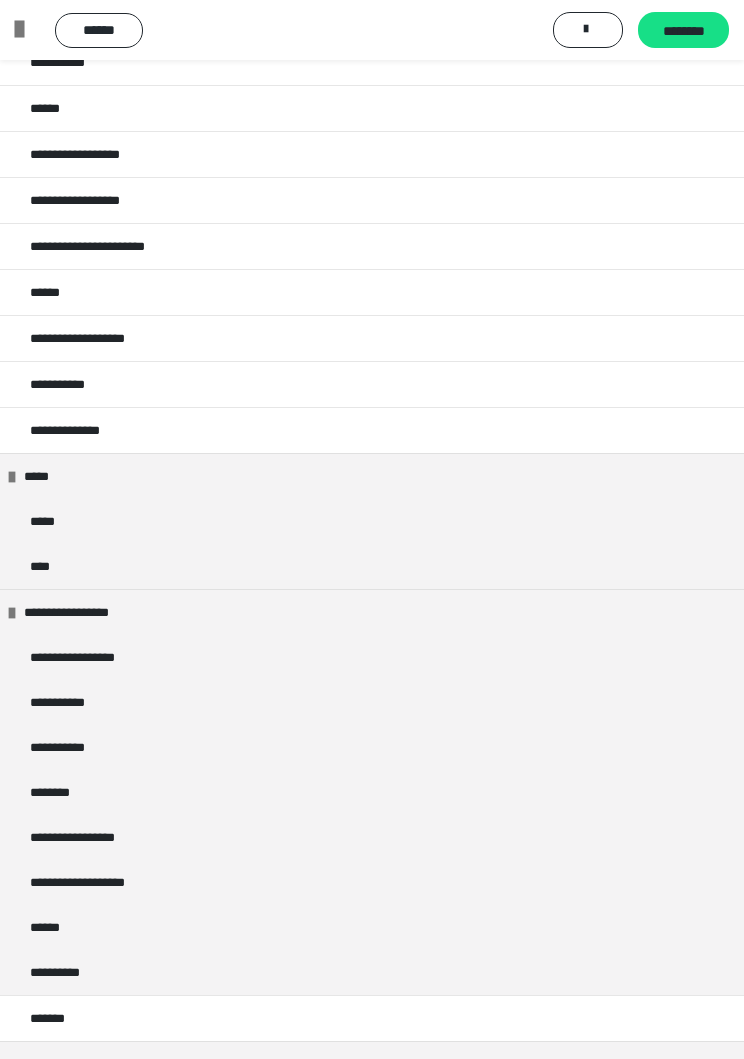 scroll, scrollTop: 7414, scrollLeft: 0, axis: vertical 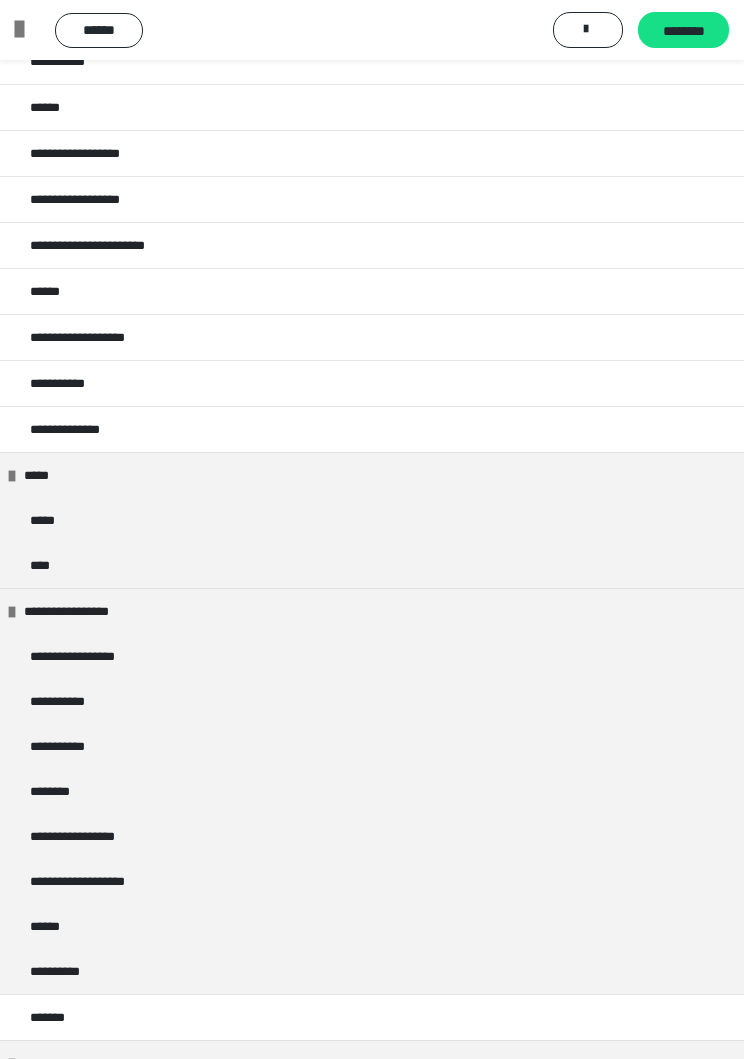 click on "**********" at bounding box center [372, 746] 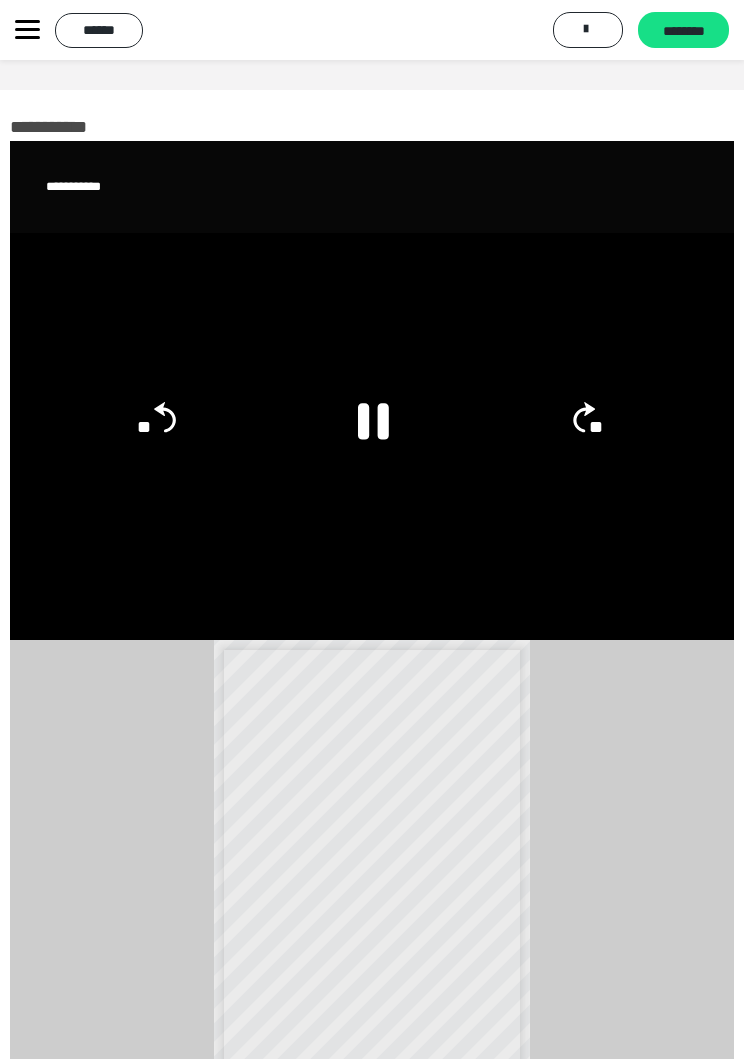 click at bounding box center [372, 436] 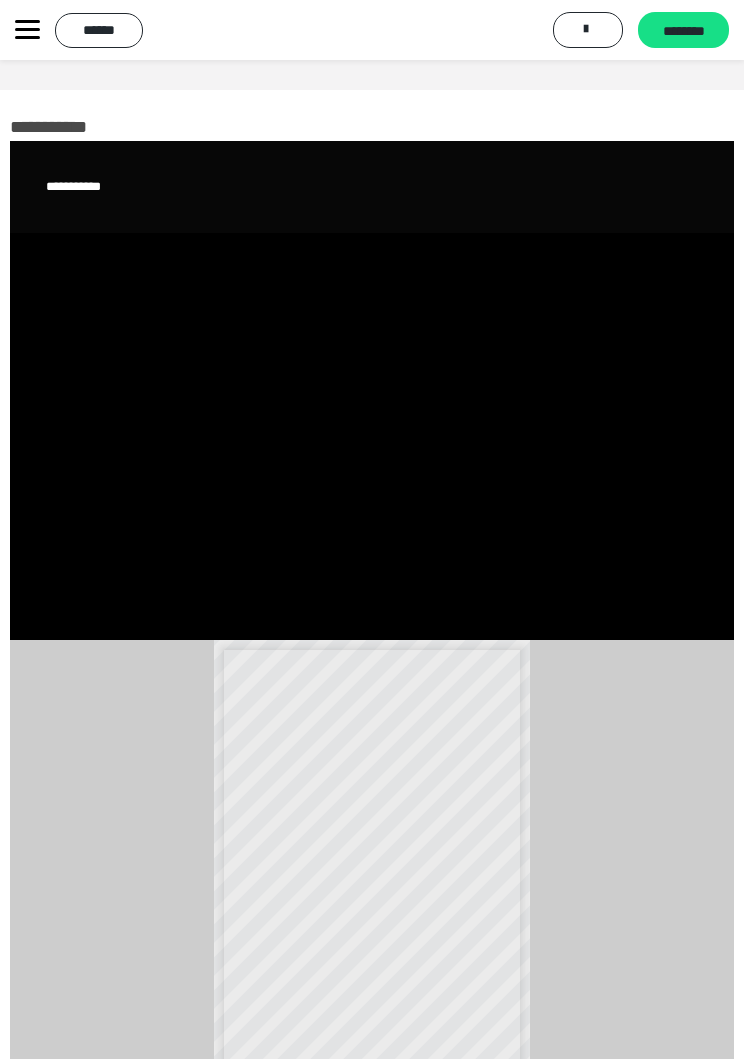 click 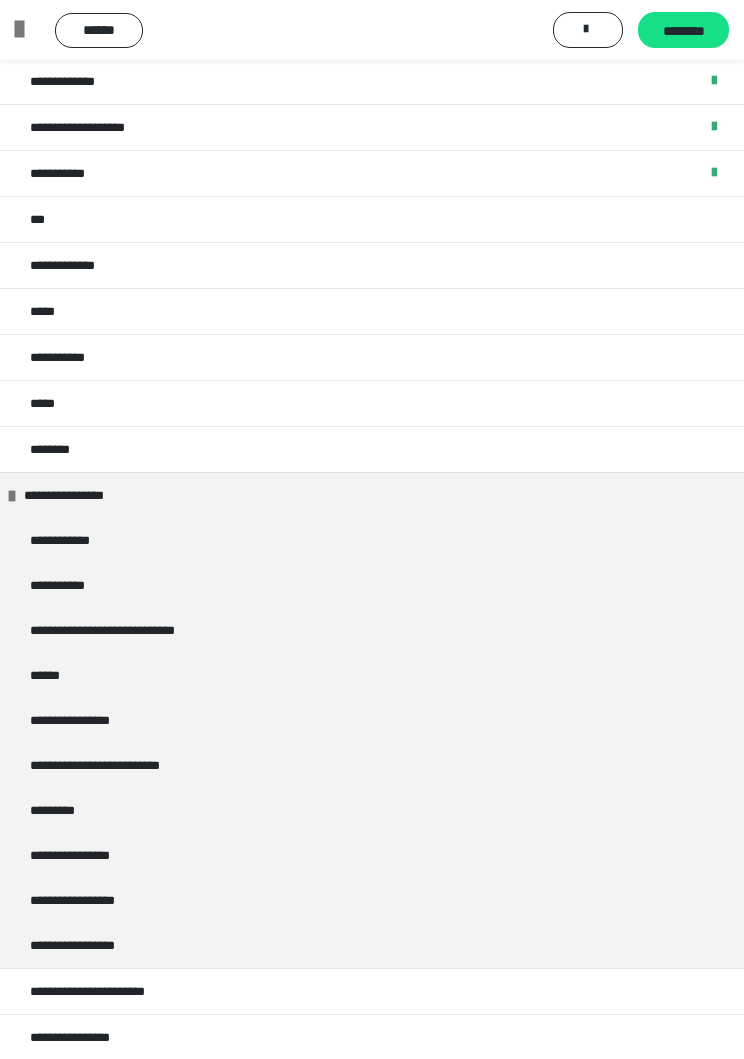 scroll, scrollTop: 5598, scrollLeft: 0, axis: vertical 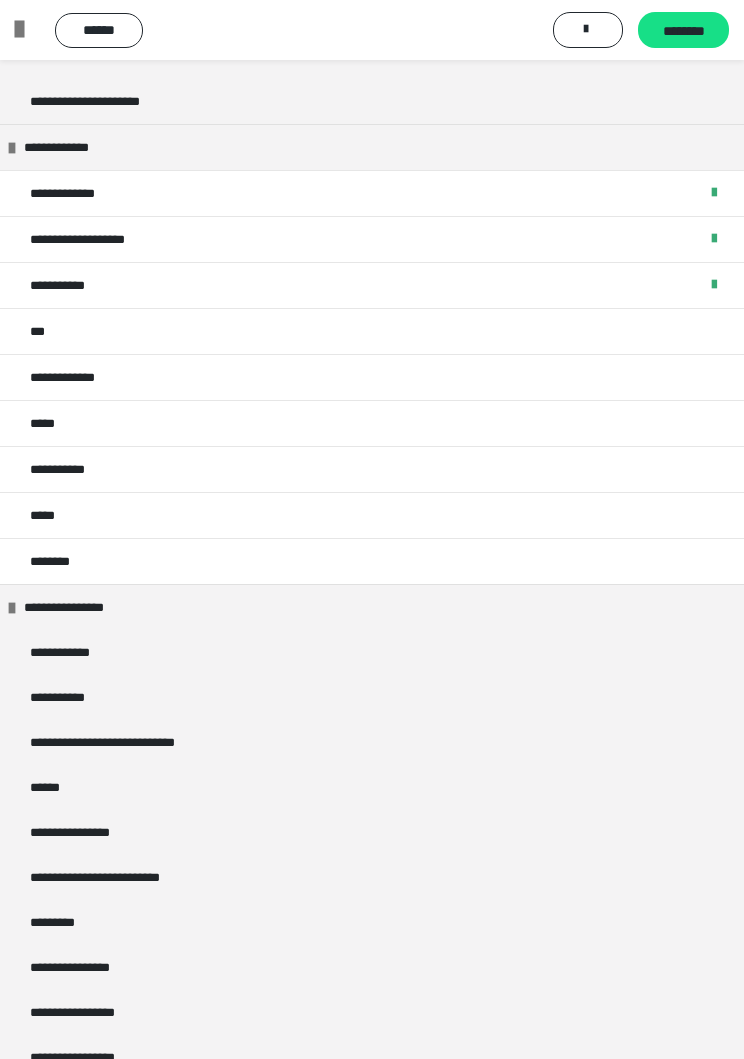 click on "***" at bounding box center [372, 331] 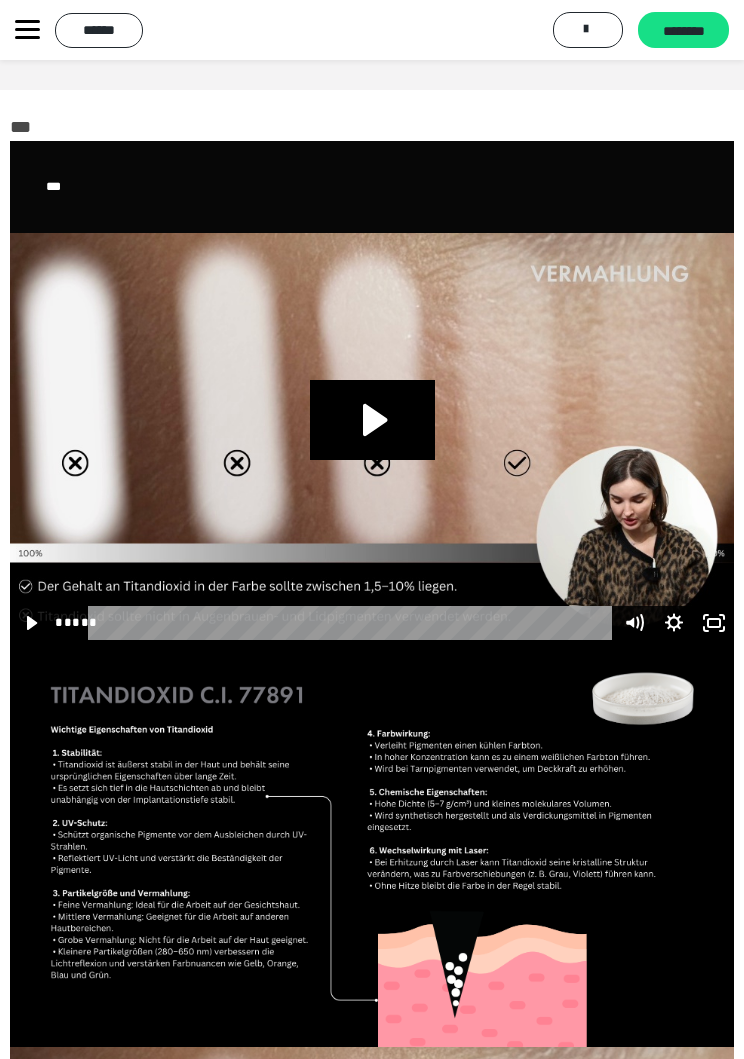 click 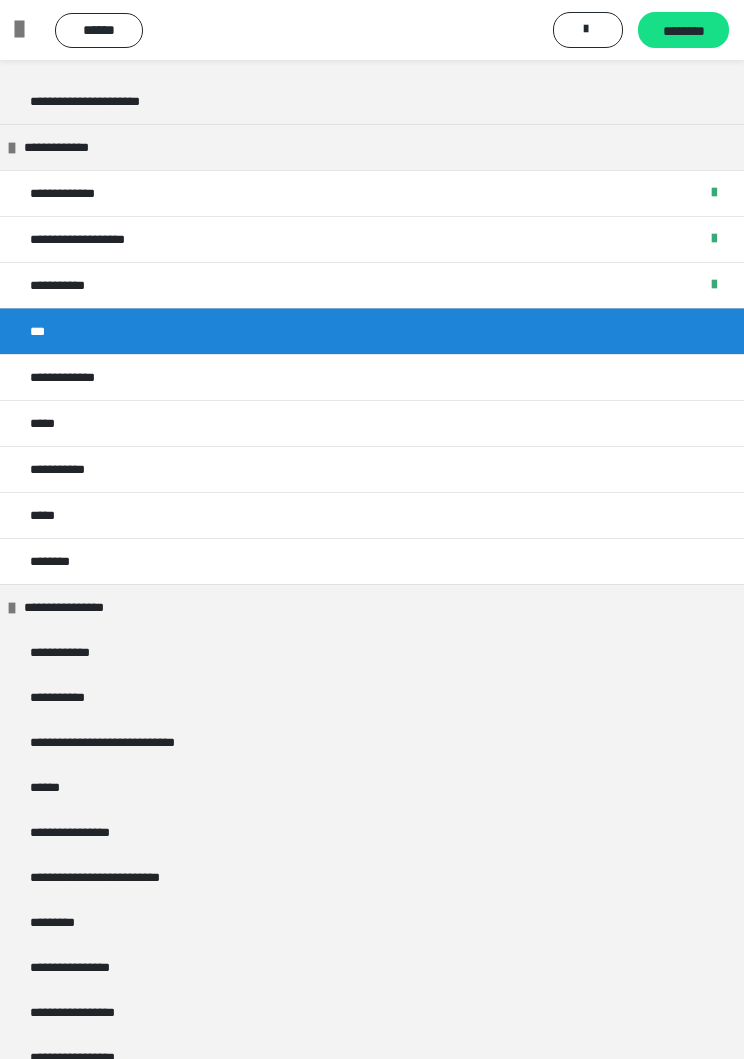click on "***" at bounding box center (372, 331) 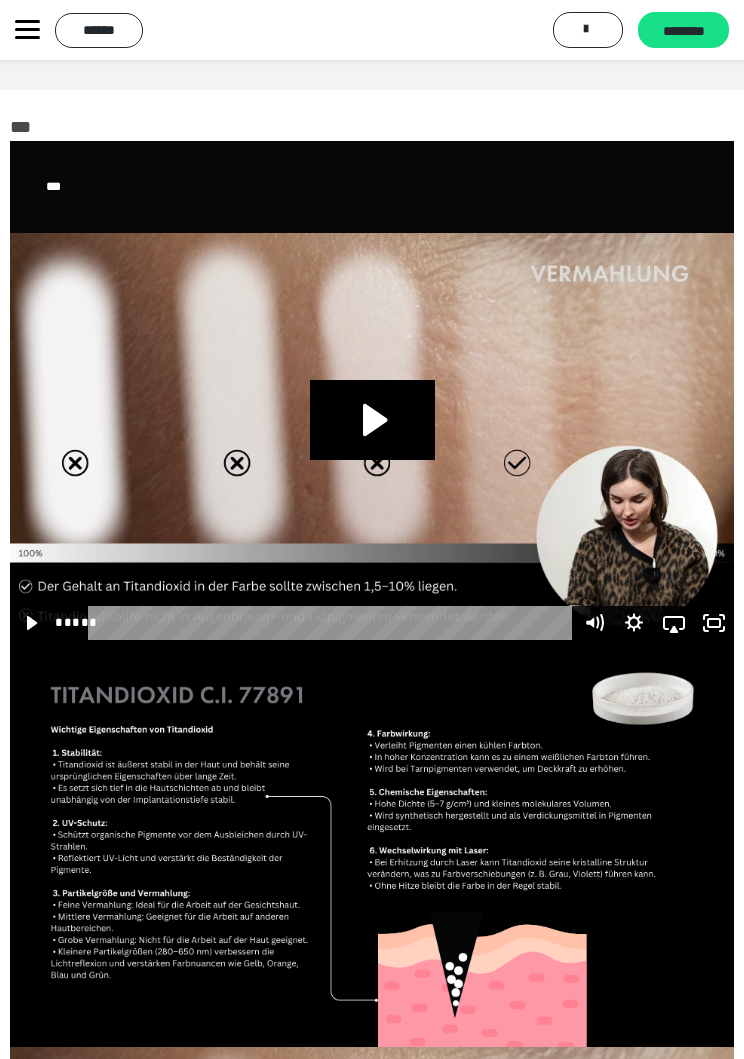click 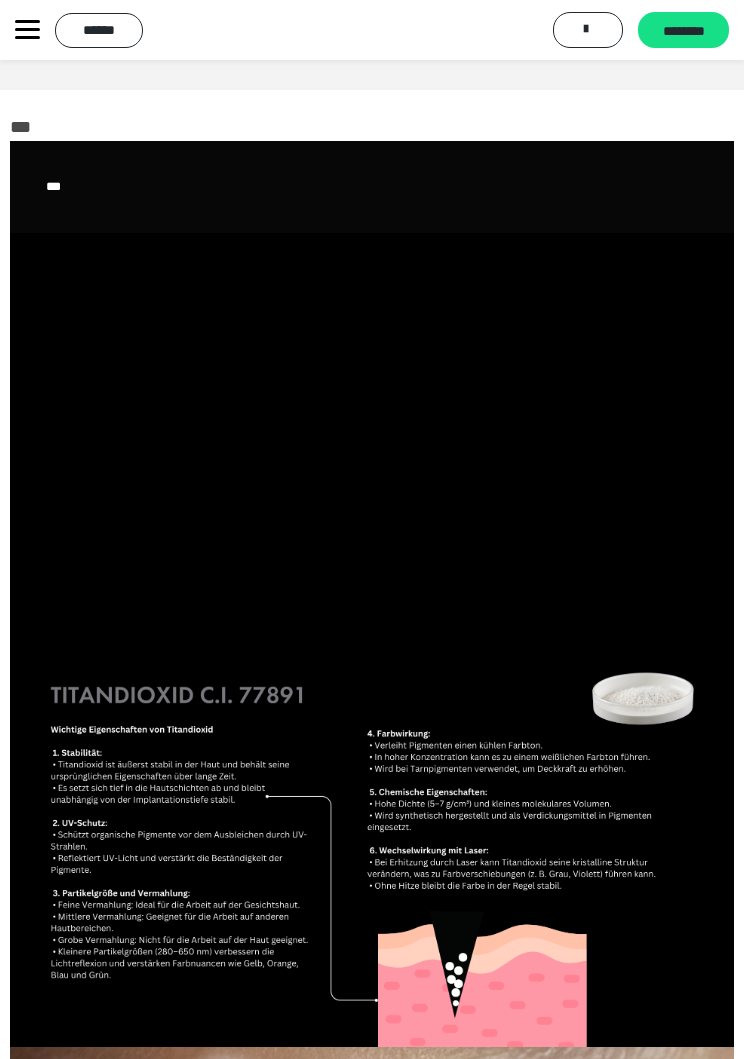 click at bounding box center (372, 436) 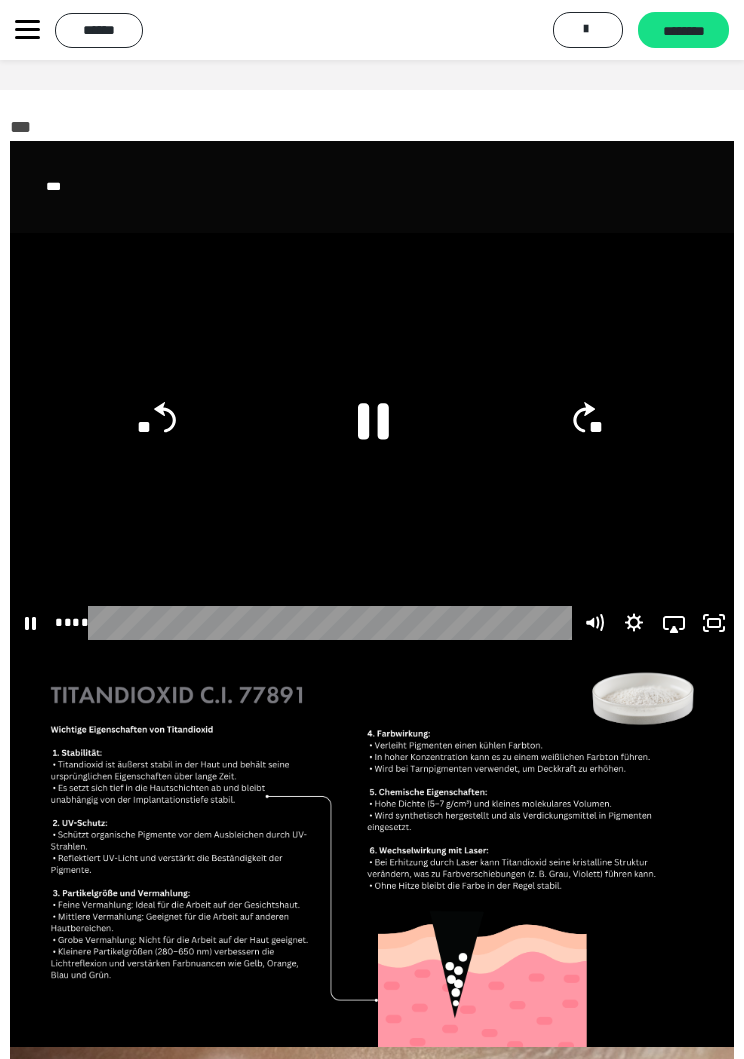 click 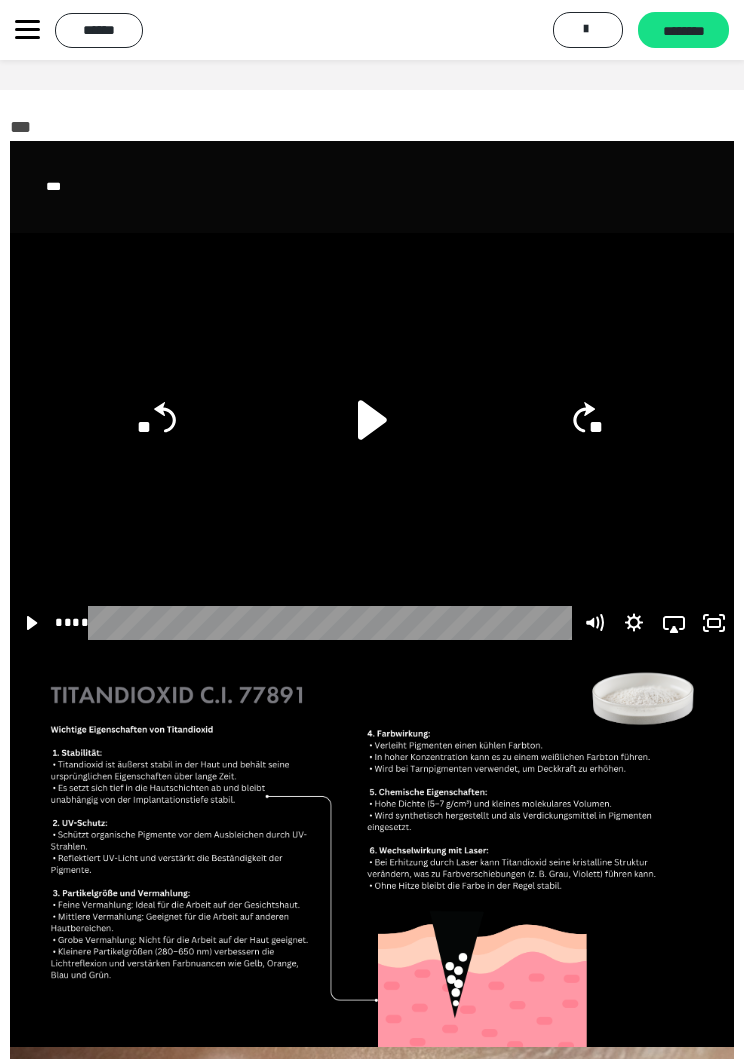 click 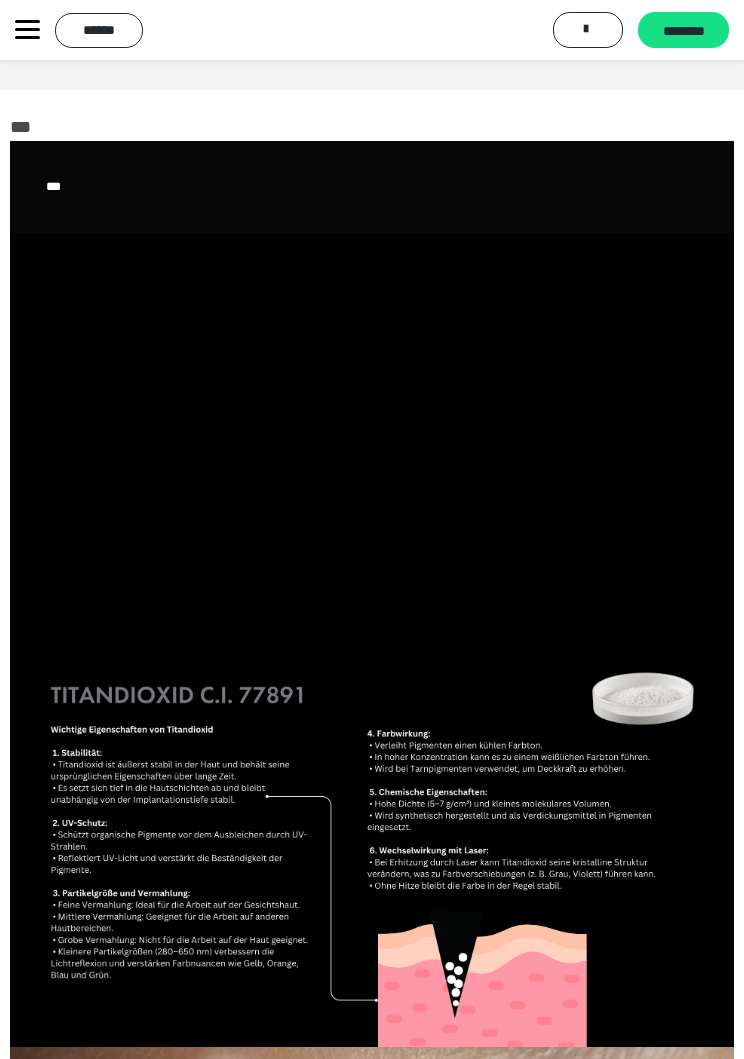 click at bounding box center [372, 436] 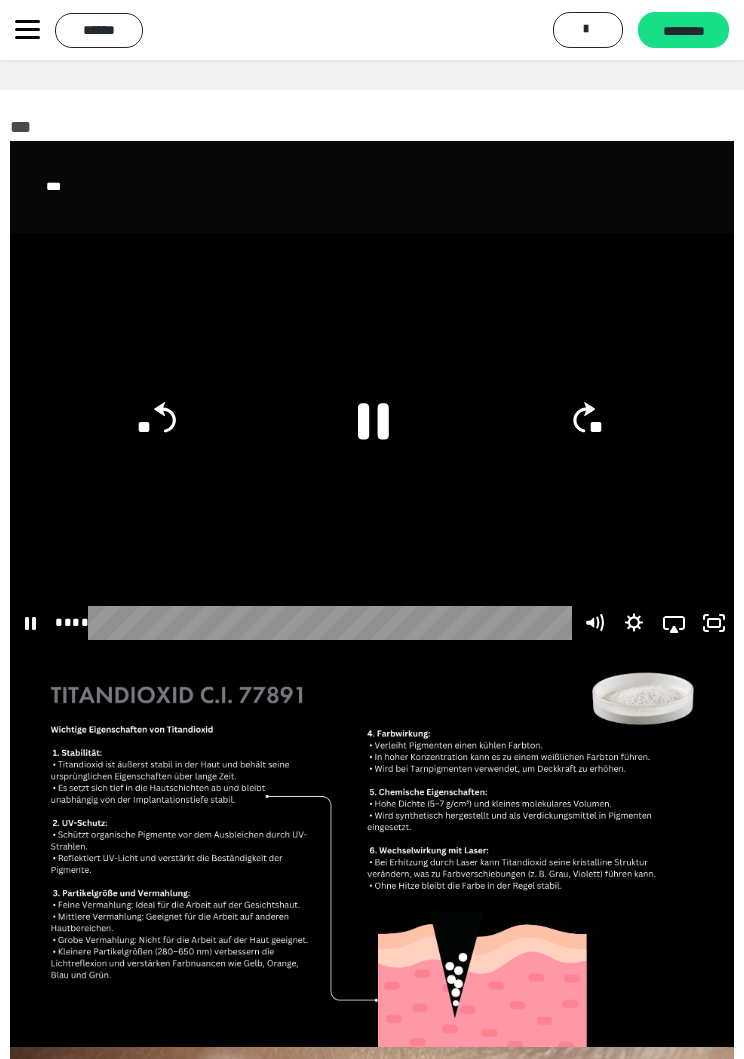 click 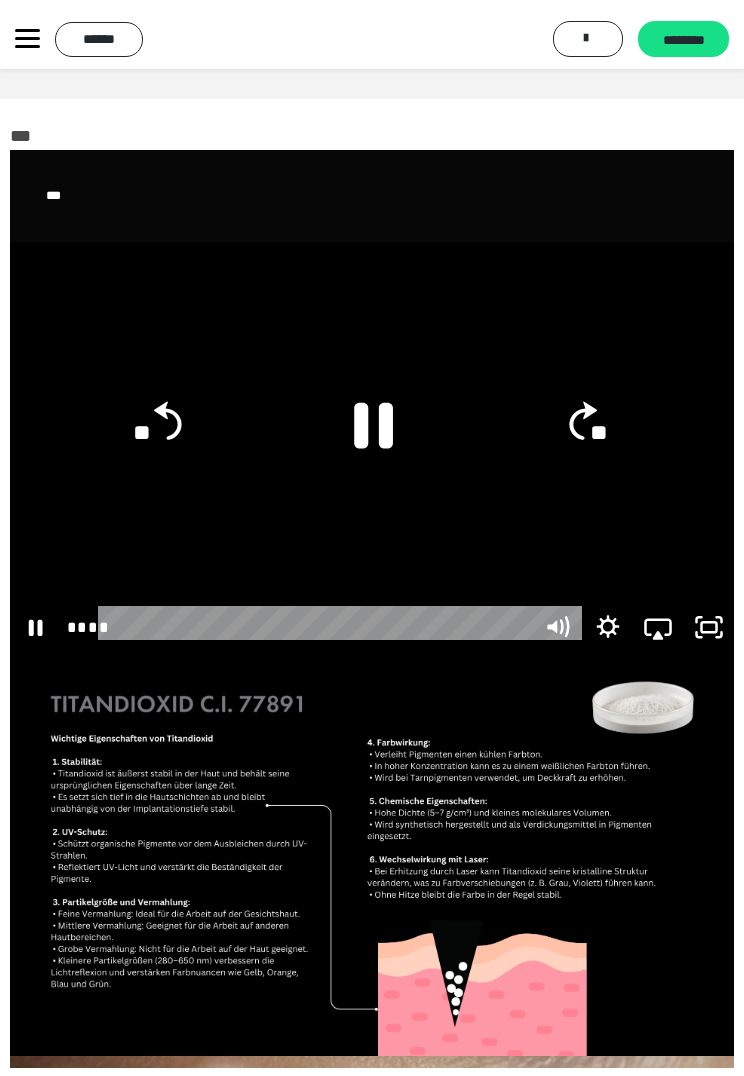 scroll, scrollTop: 24, scrollLeft: 0, axis: vertical 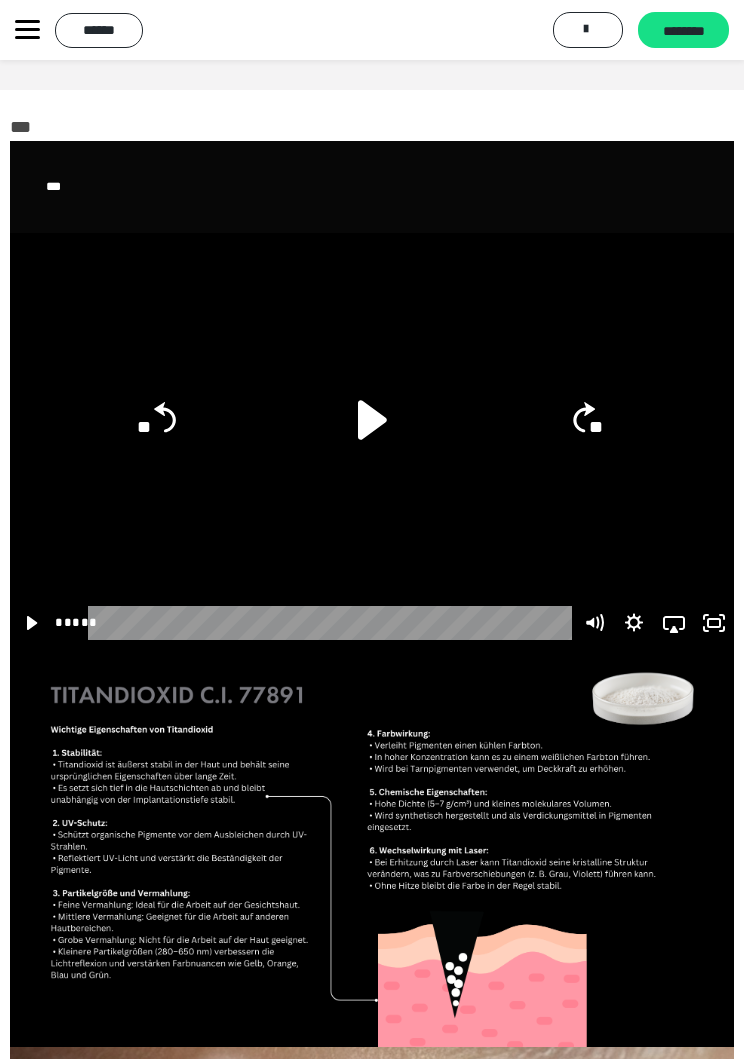 click 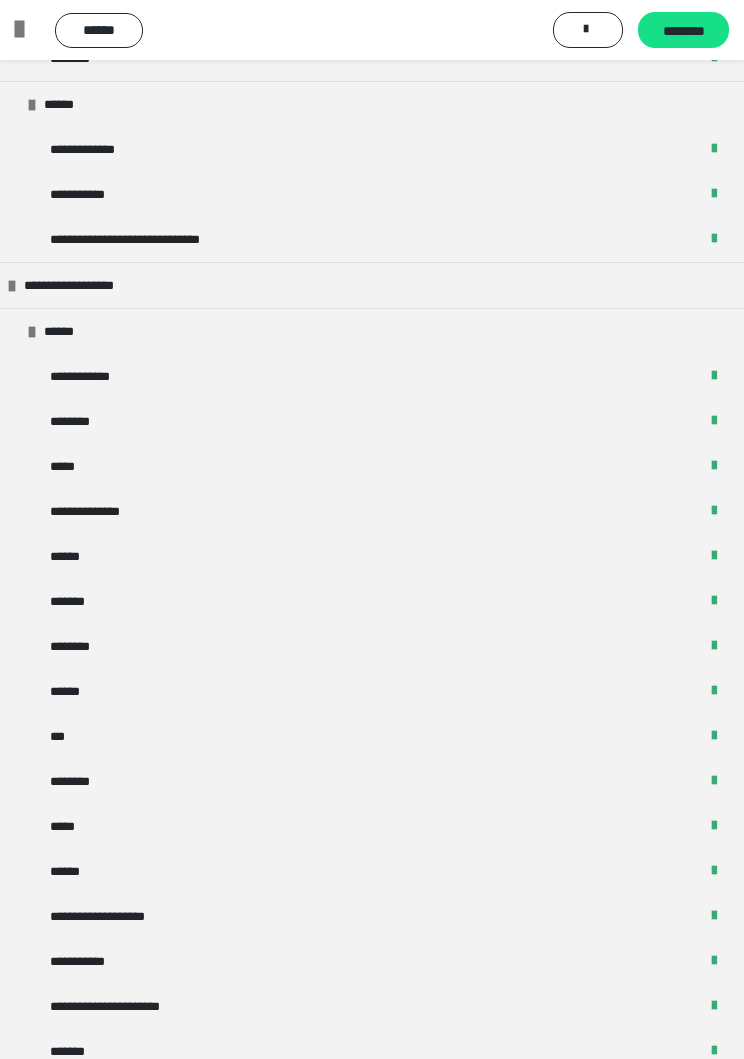 scroll, scrollTop: 2397, scrollLeft: 0, axis: vertical 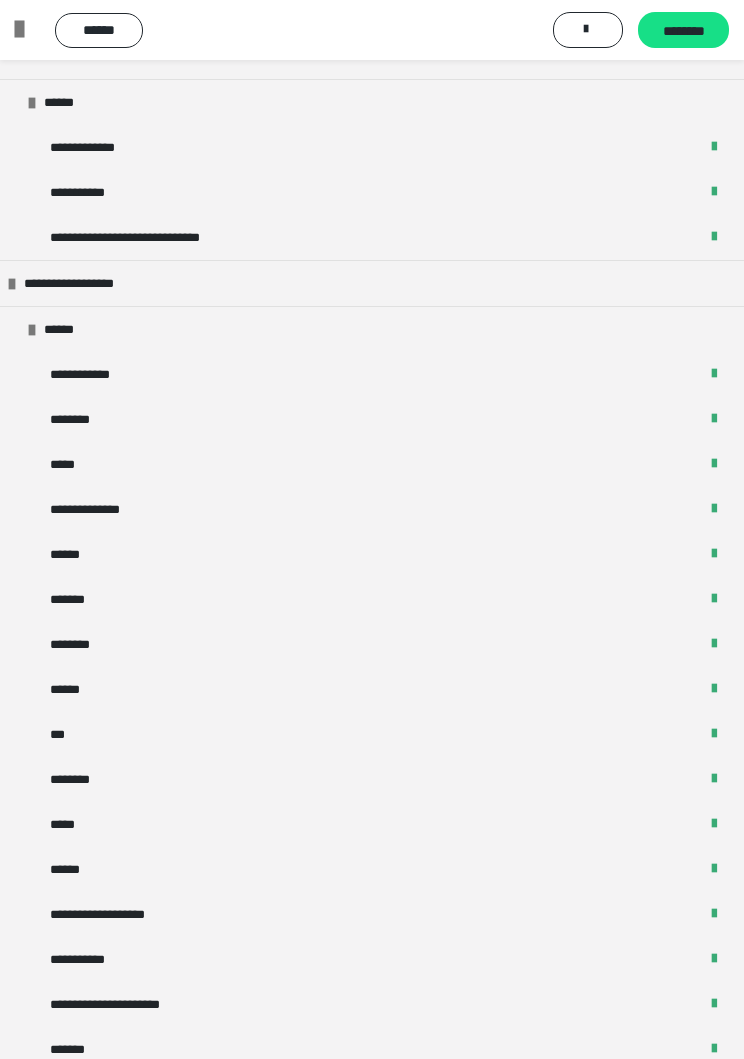 click on "******" at bounding box center (372, 329) 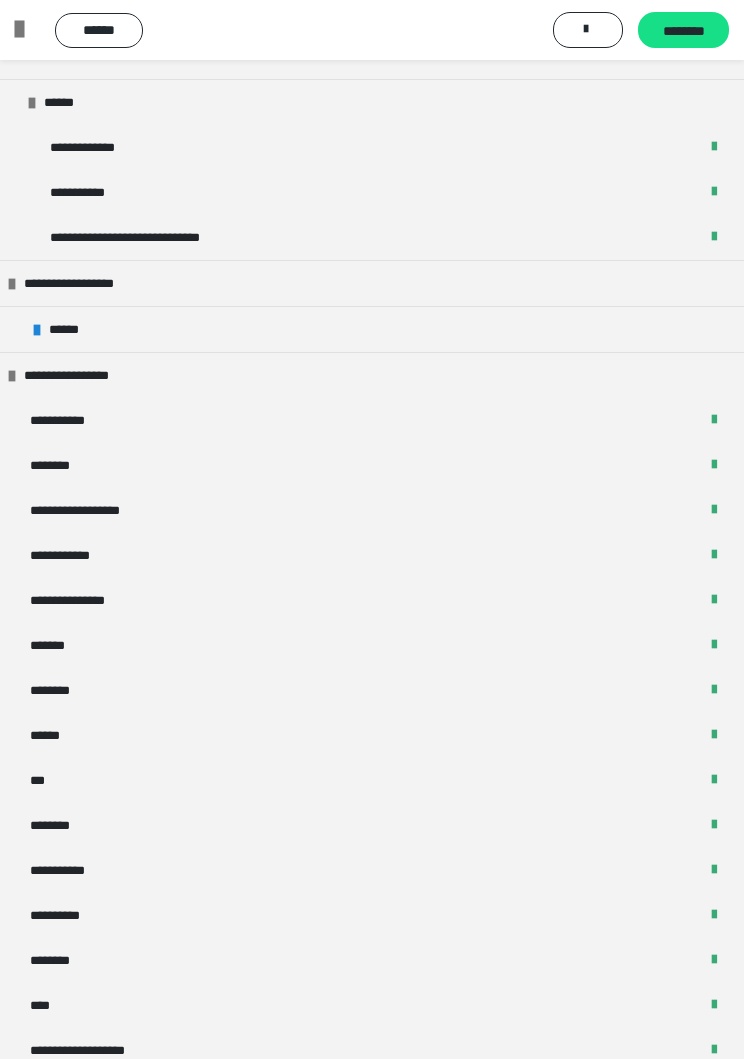 click on "**********" at bounding box center [372, 375] 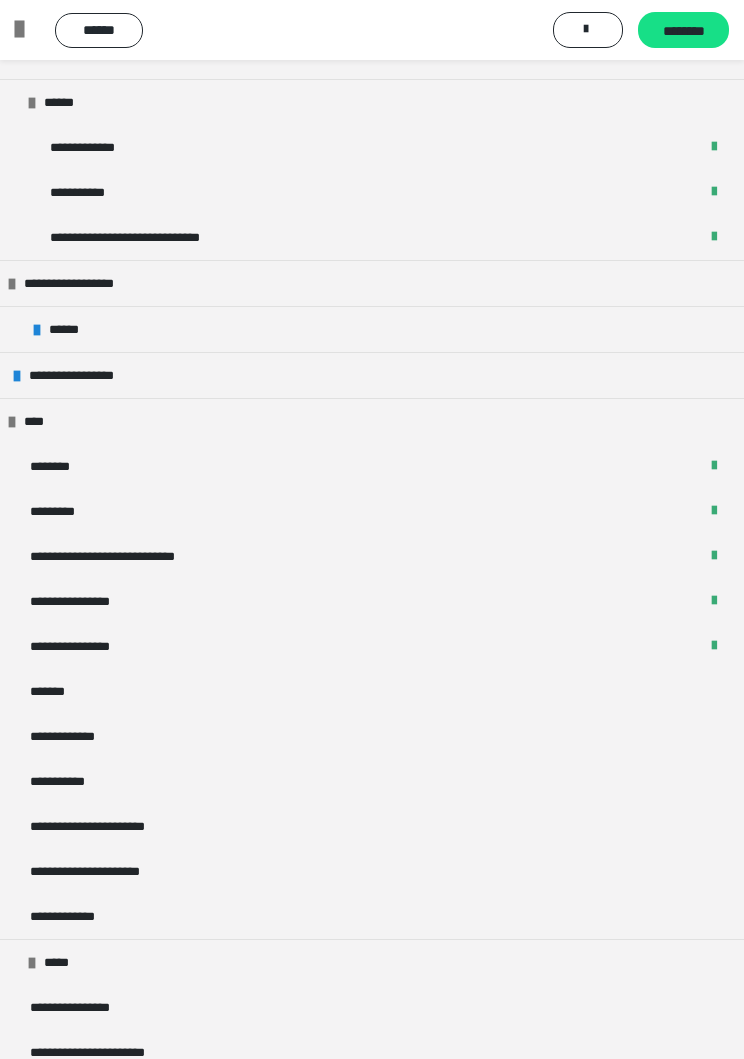 click on "****" at bounding box center [372, 421] 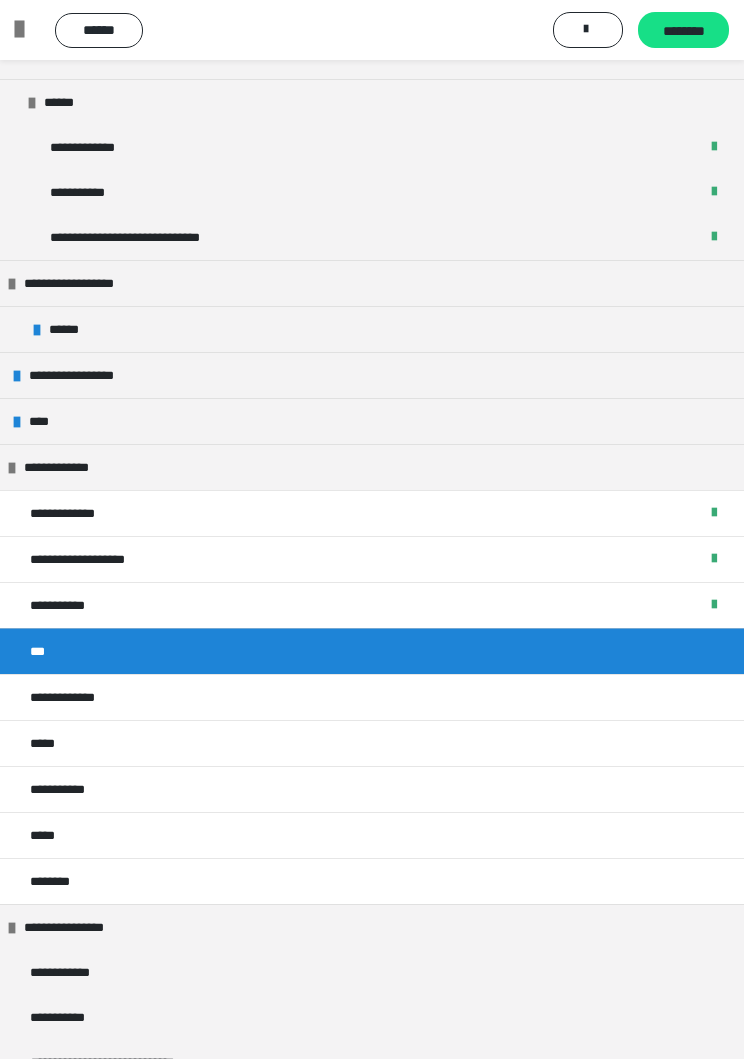 click on "****" at bounding box center (372, 421) 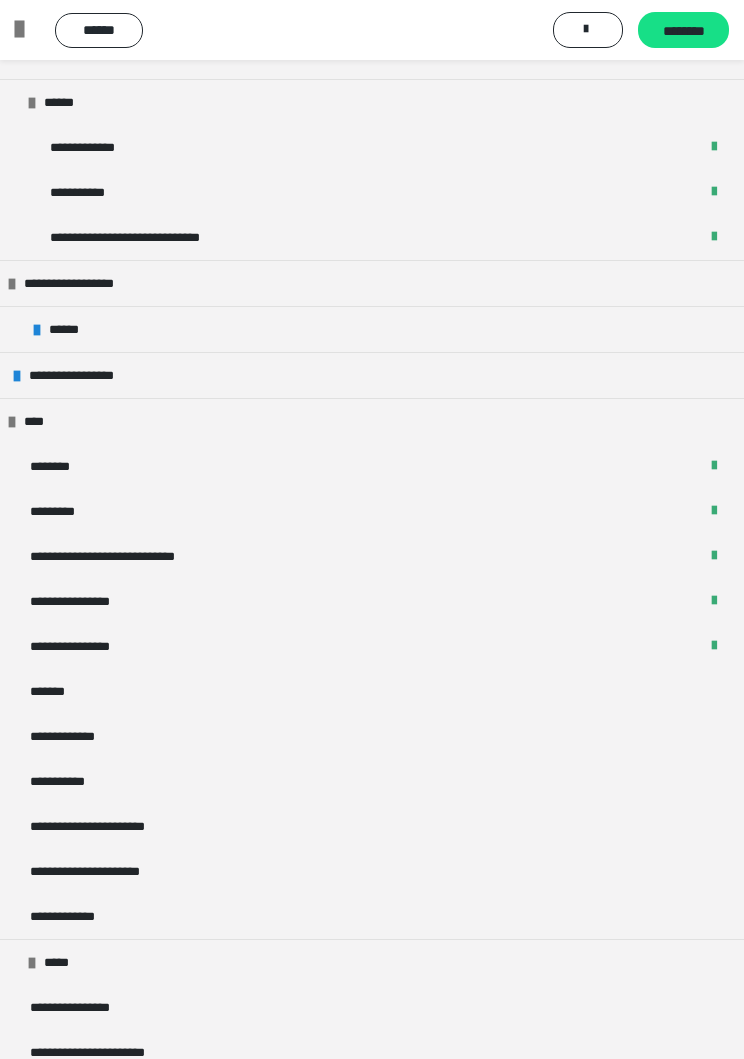 click on "****" at bounding box center [372, 421] 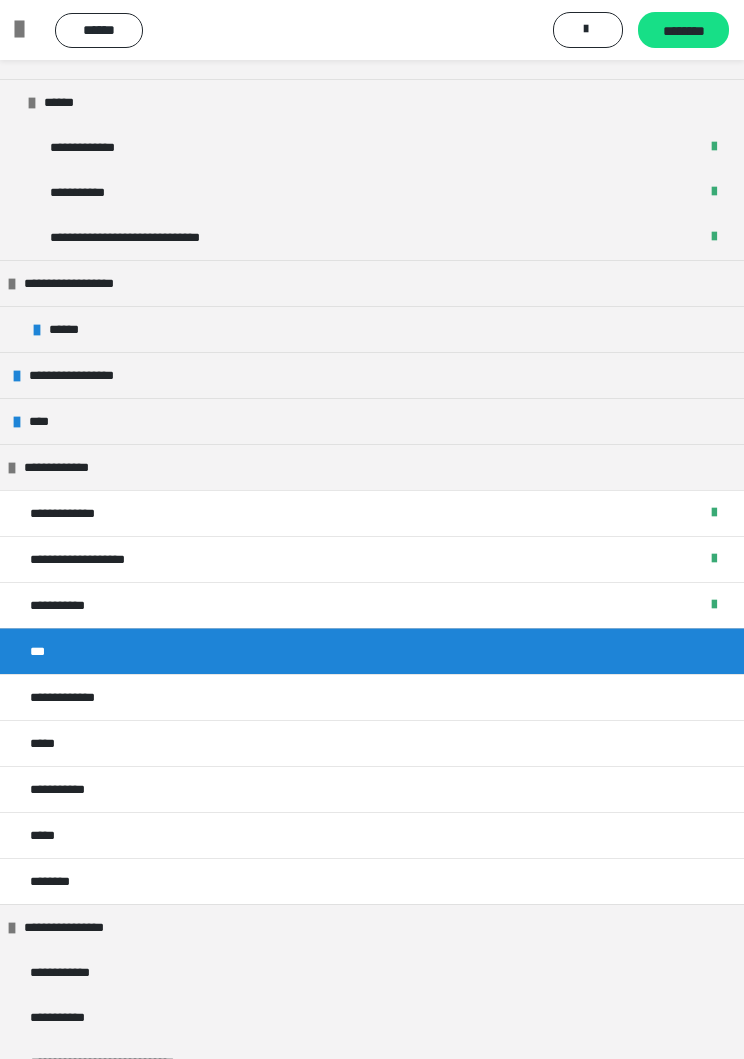 click on "**********" at bounding box center [372, 467] 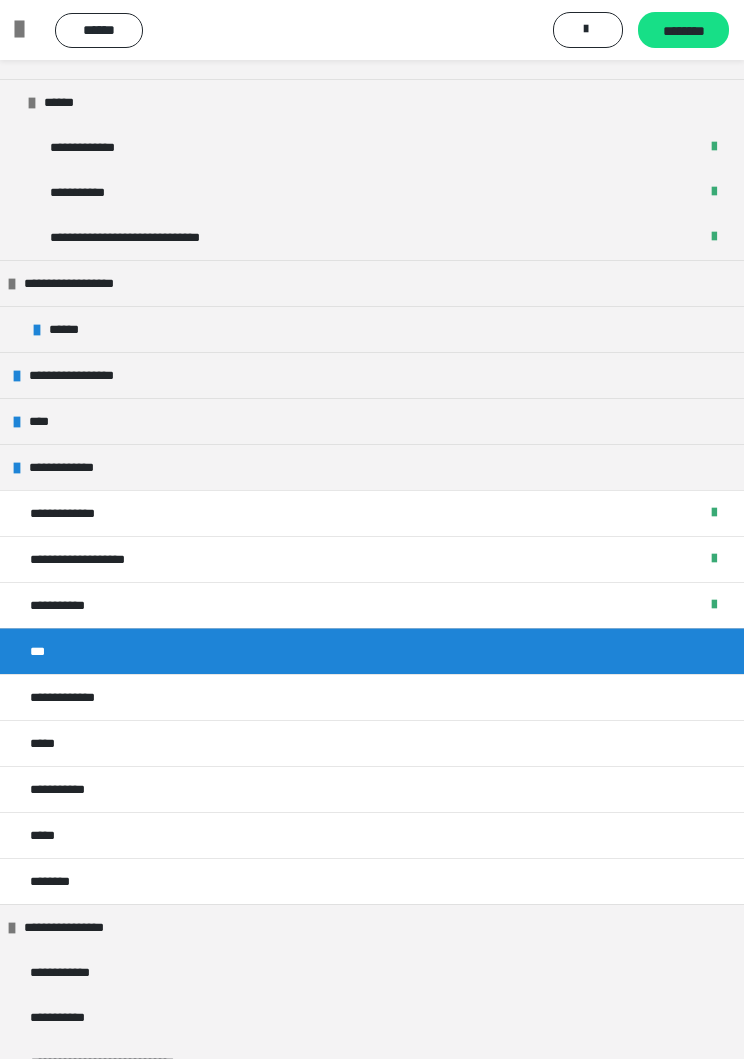 click on "**********" at bounding box center [372, 467] 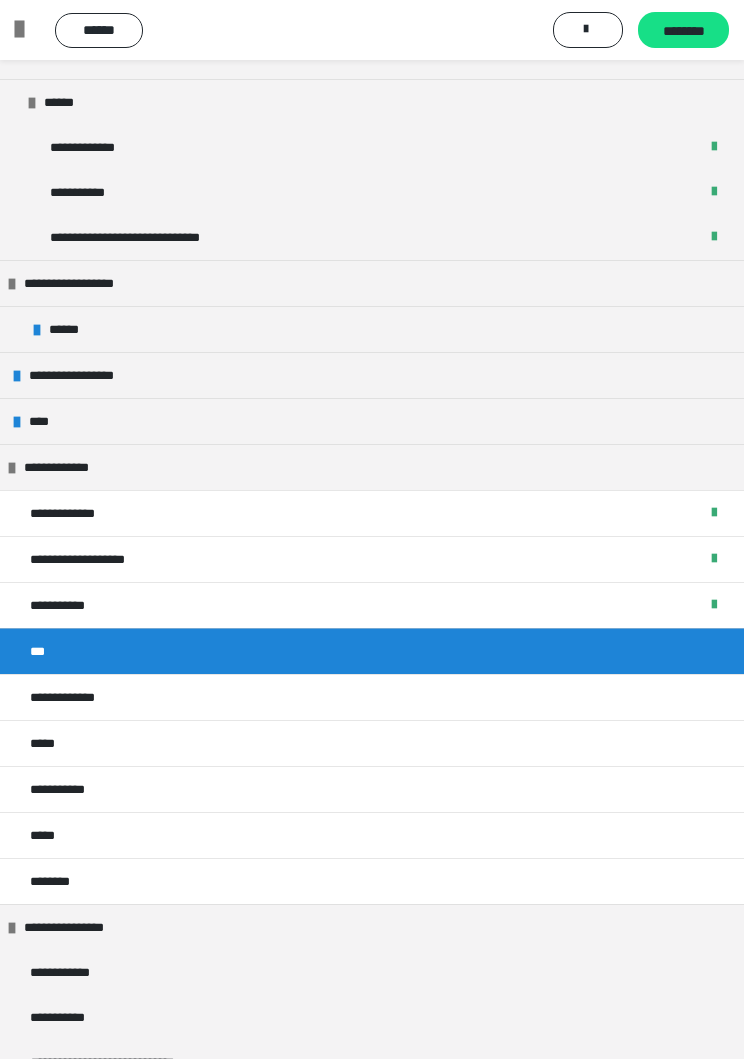 click on "**********" at bounding box center [372, 467] 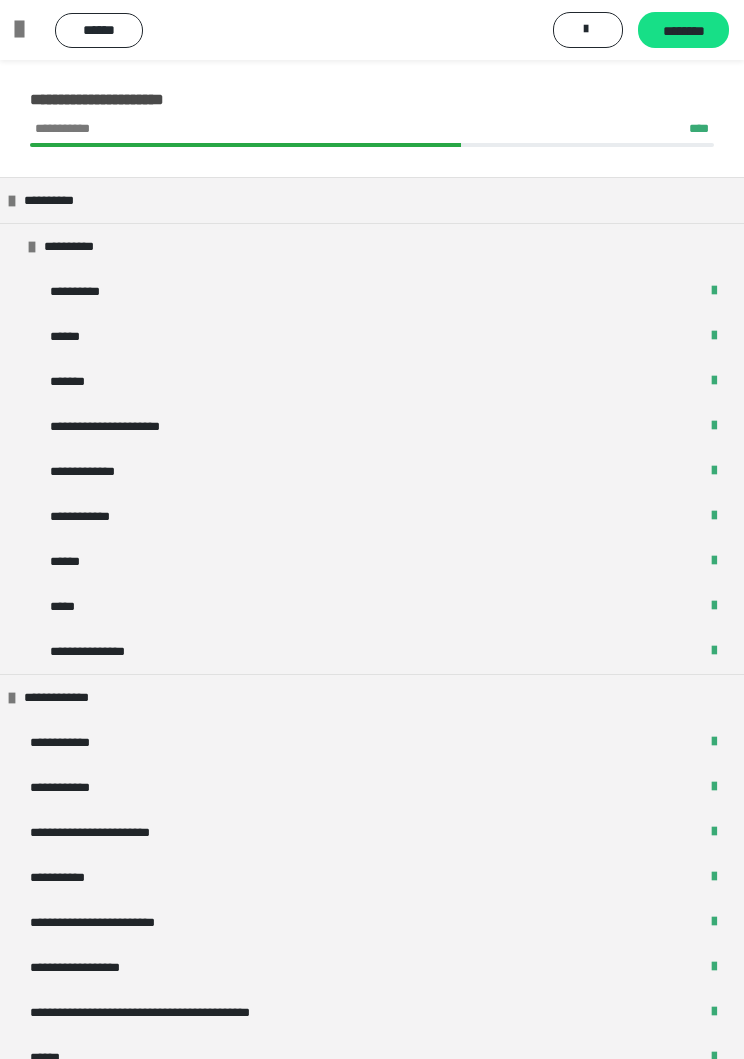 scroll, scrollTop: 0, scrollLeft: 0, axis: both 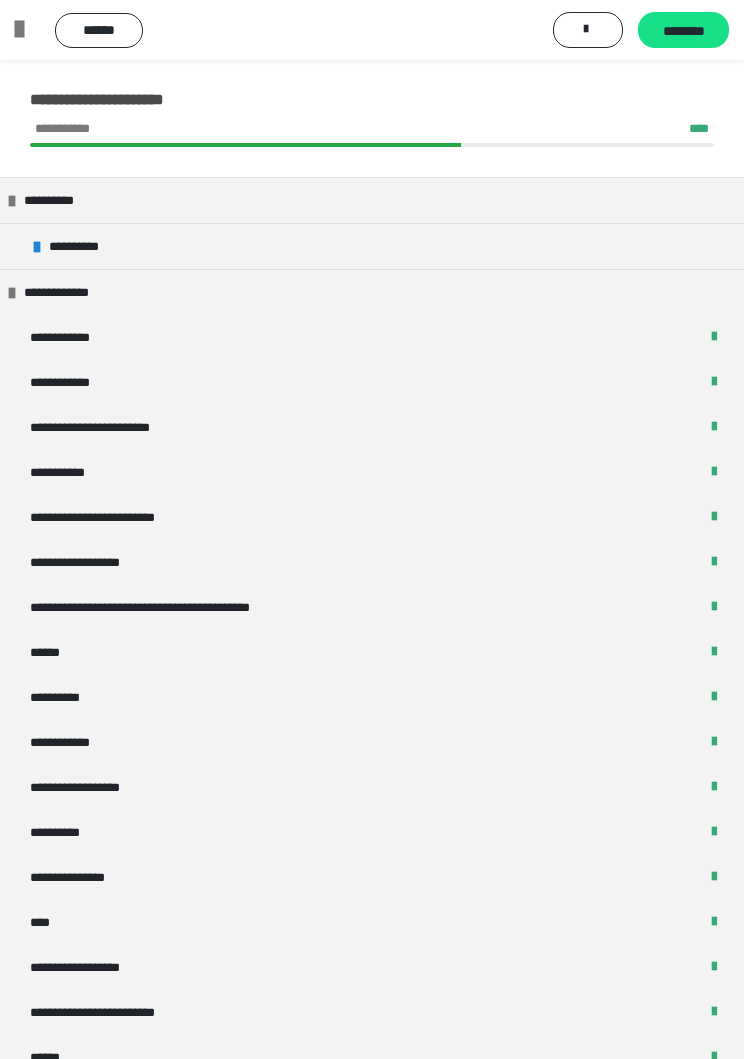 click on "**********" at bounding box center (372, 292) 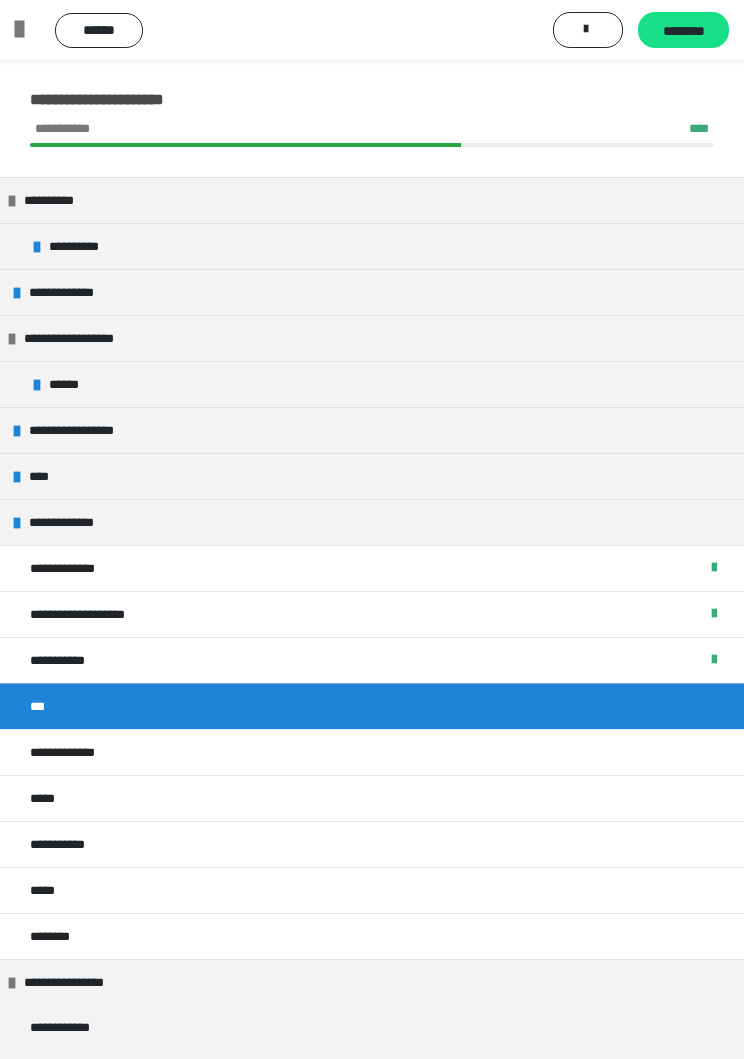 scroll, scrollTop: 0, scrollLeft: 0, axis: both 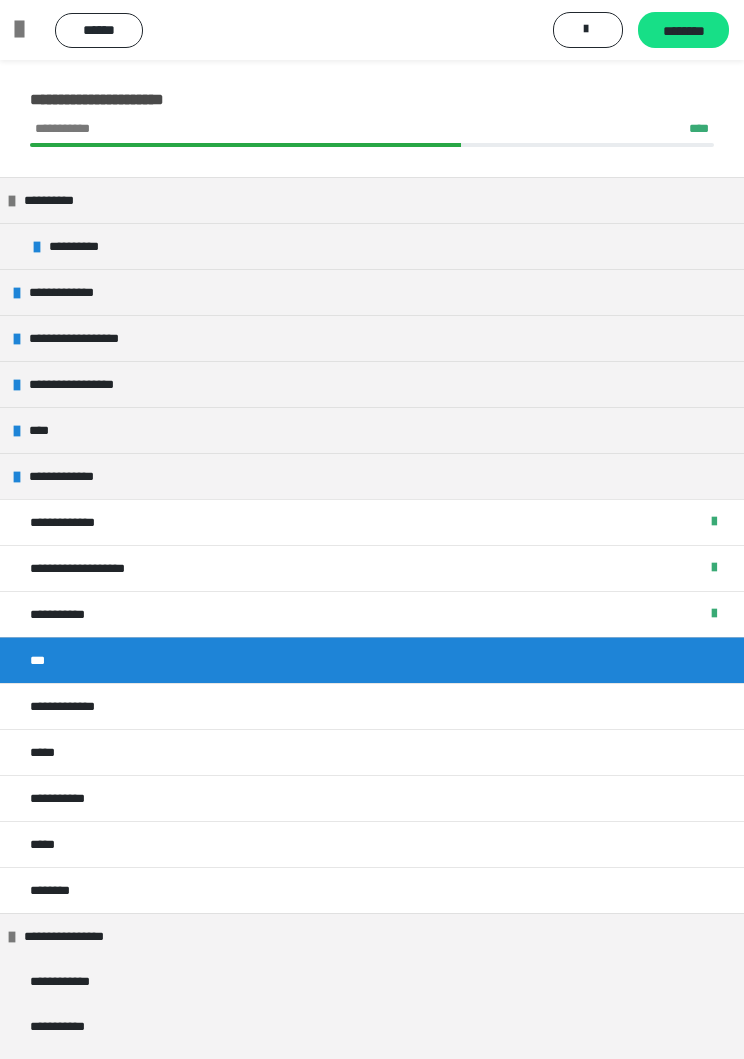 click on "**********" at bounding box center [372, 246] 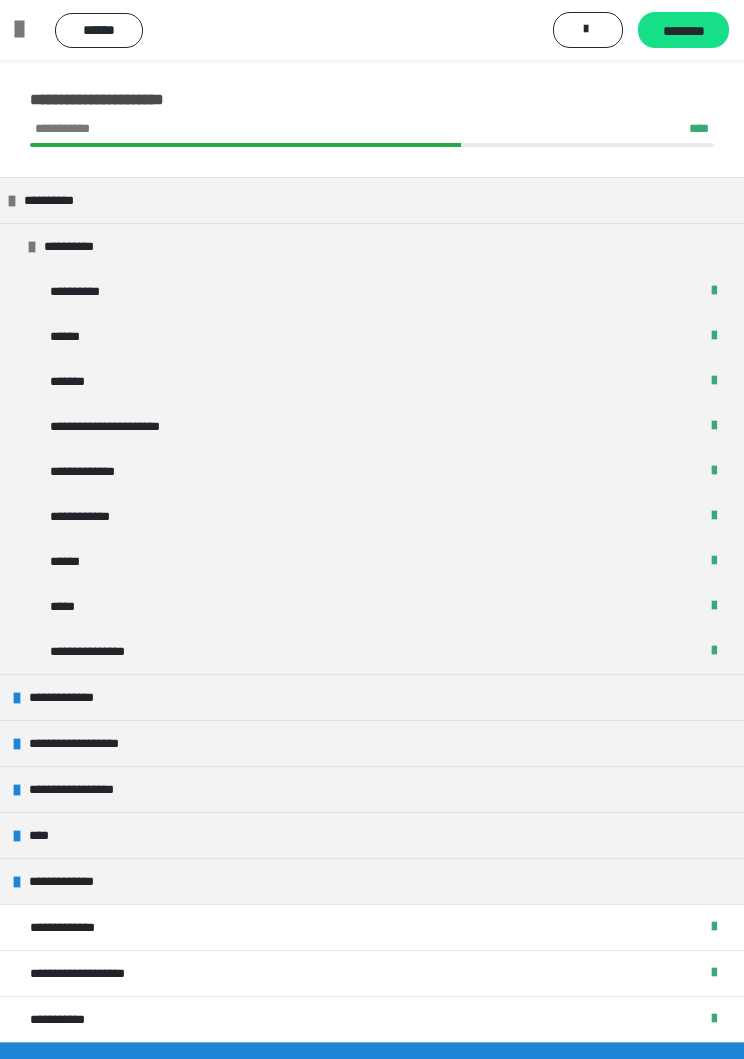 click on "**********" at bounding box center (372, 246) 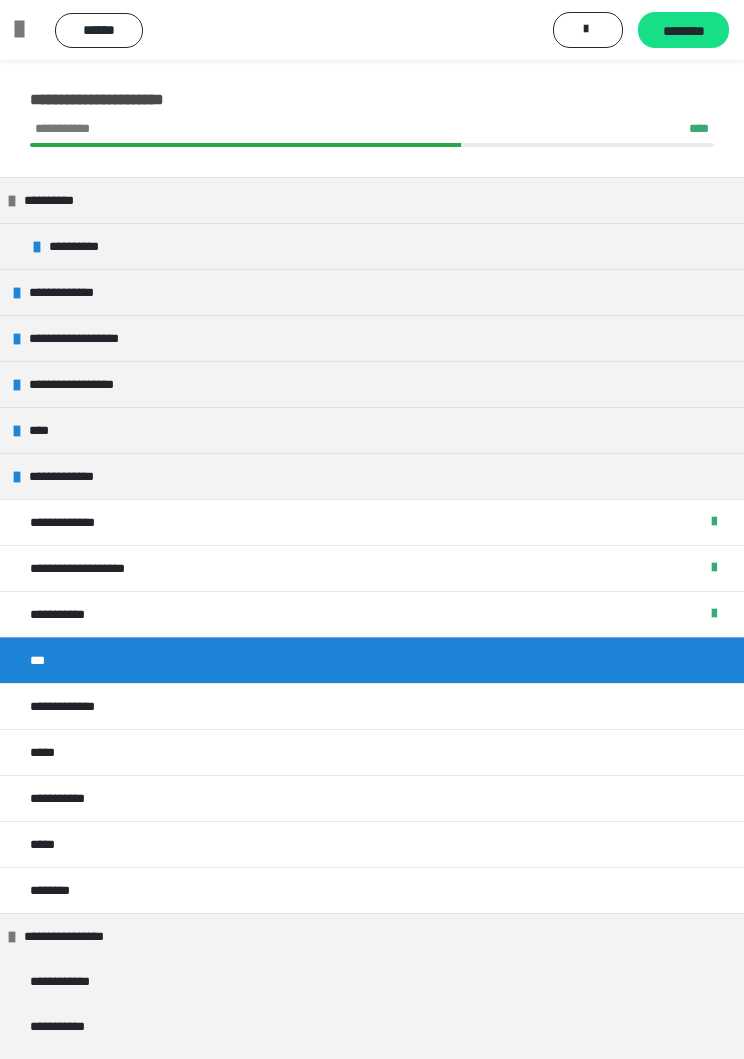 click on "**********" at bounding box center [372, 200] 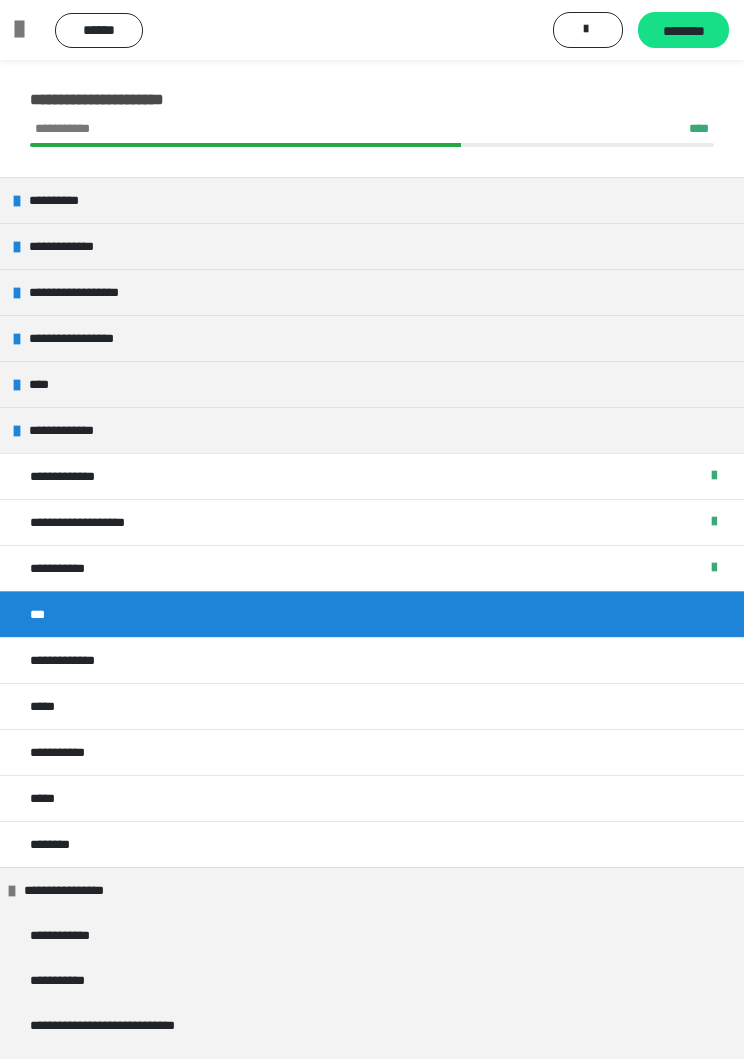 click on "**********" at bounding box center [372, 430] 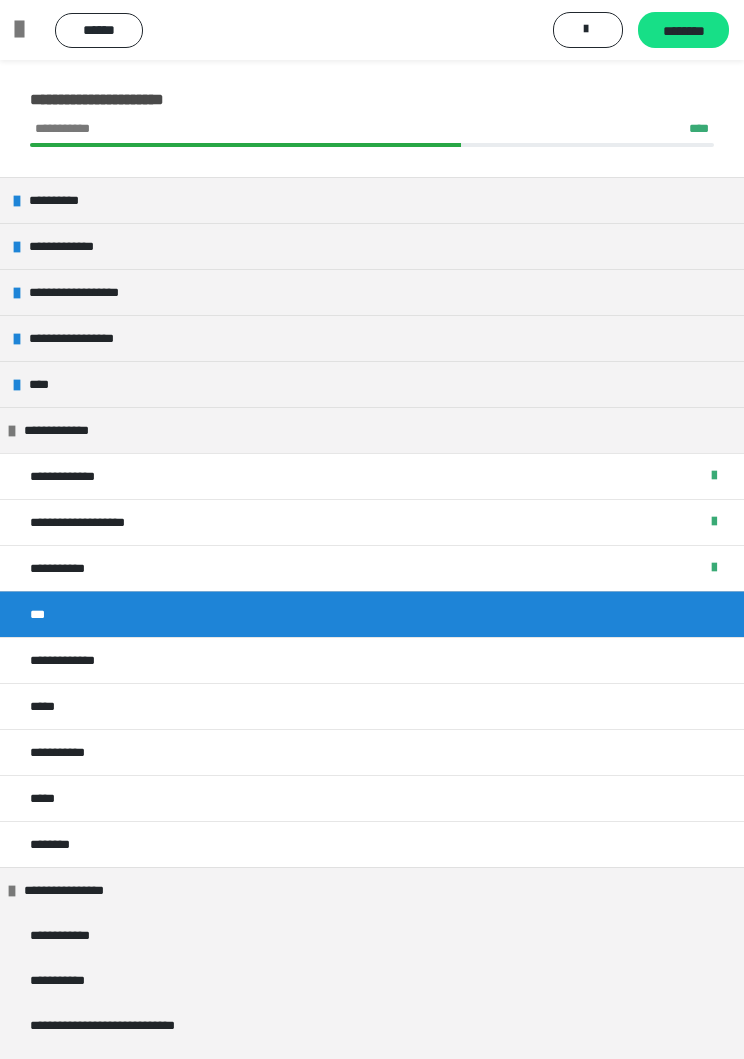 click on "**********" at bounding box center [68, 430] 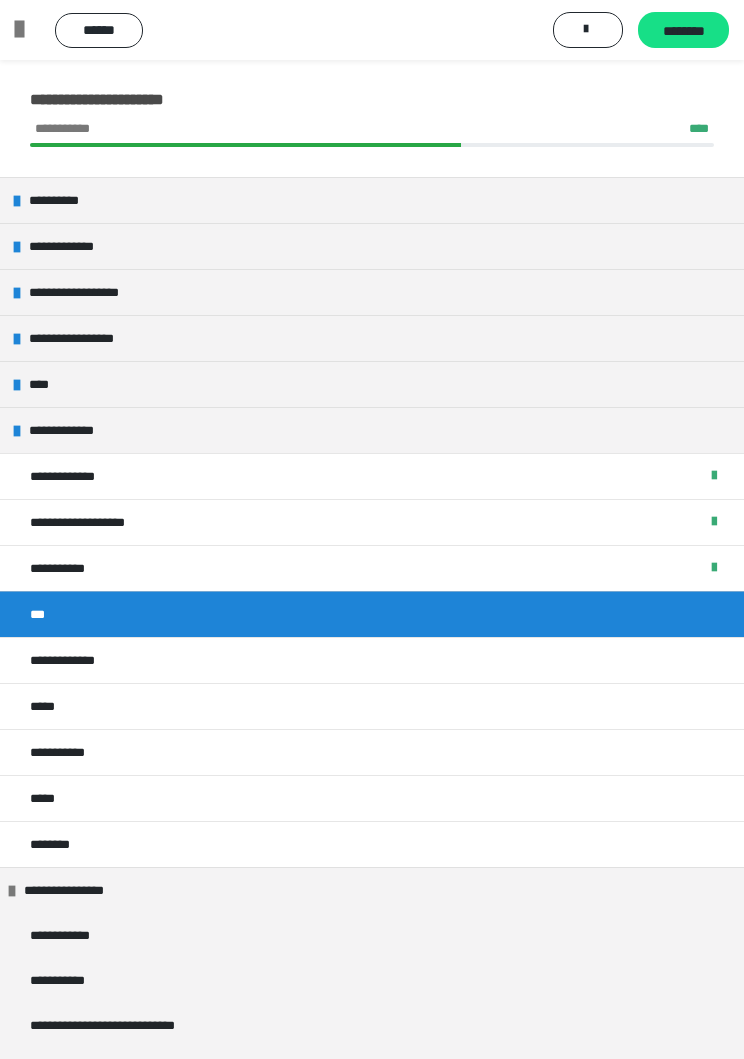 scroll, scrollTop: 0, scrollLeft: 0, axis: both 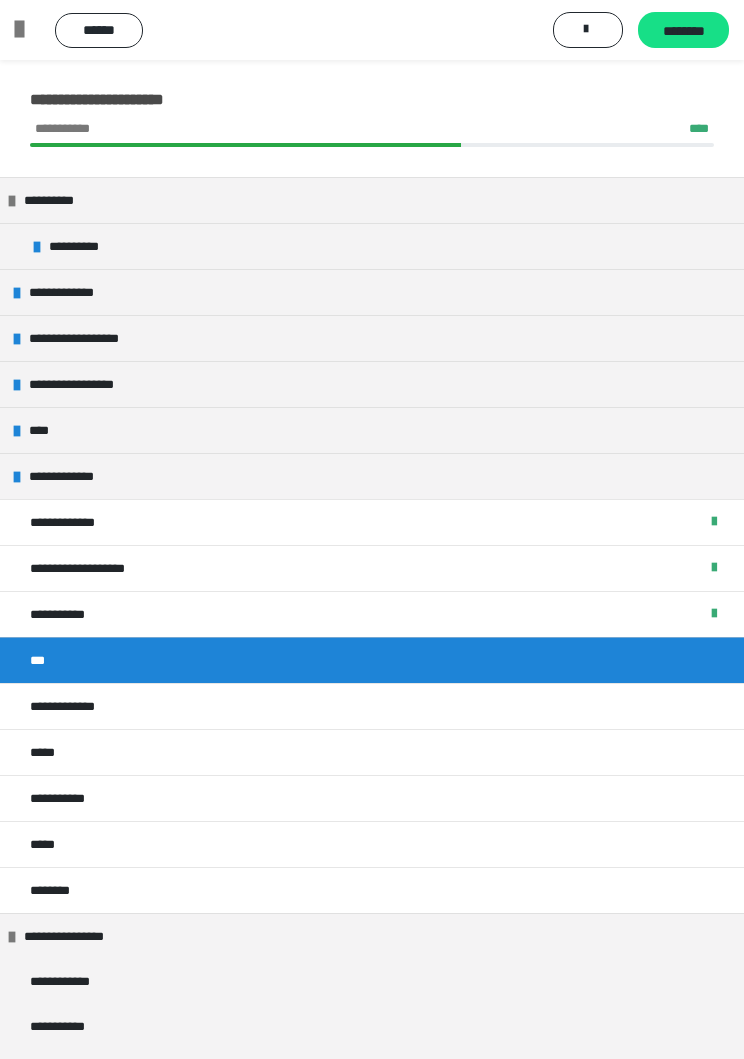 click on "**********" at bounding box center [83, 246] 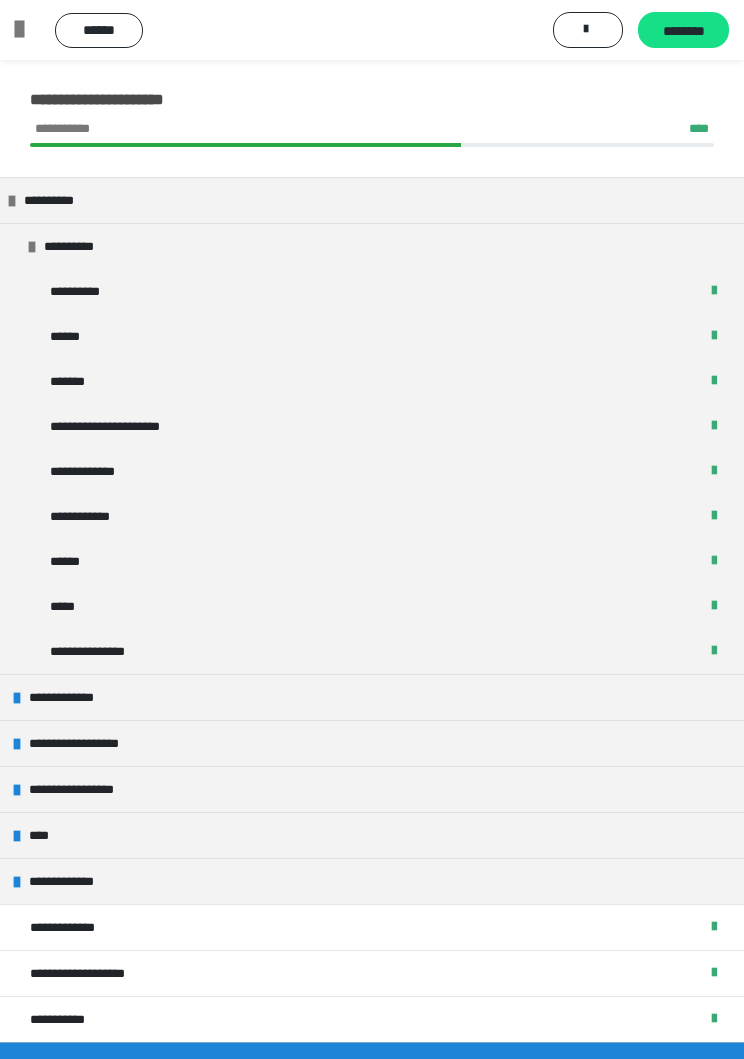 click on "**********" at bounding box center (372, 291) 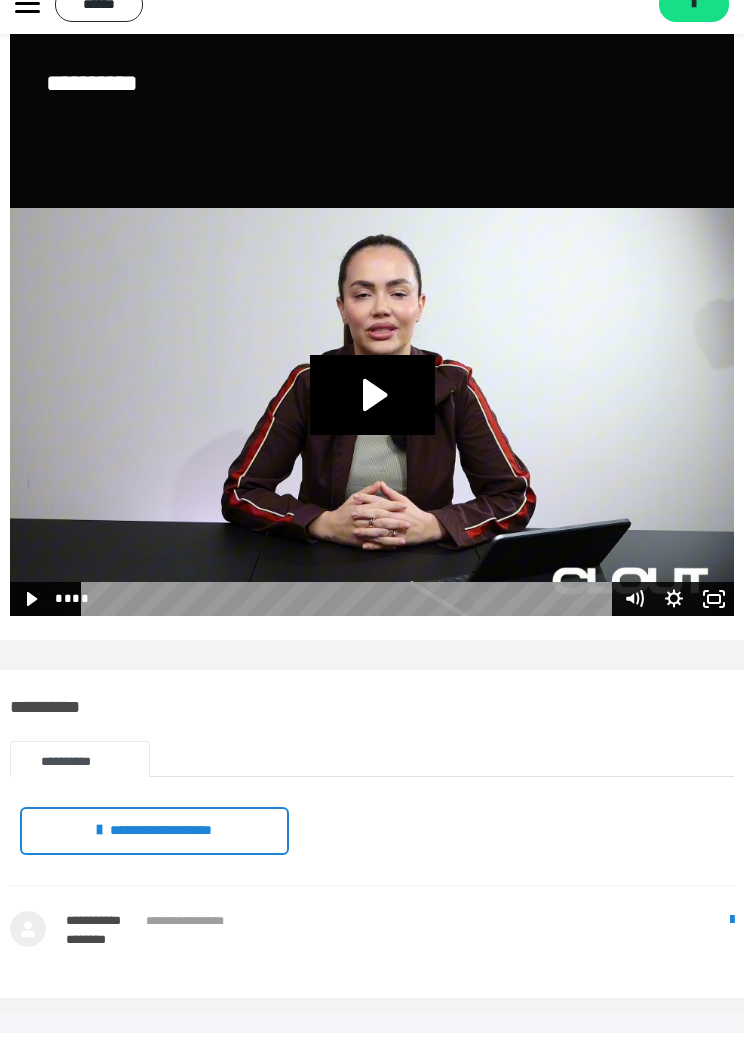 scroll, scrollTop: 85, scrollLeft: 0, axis: vertical 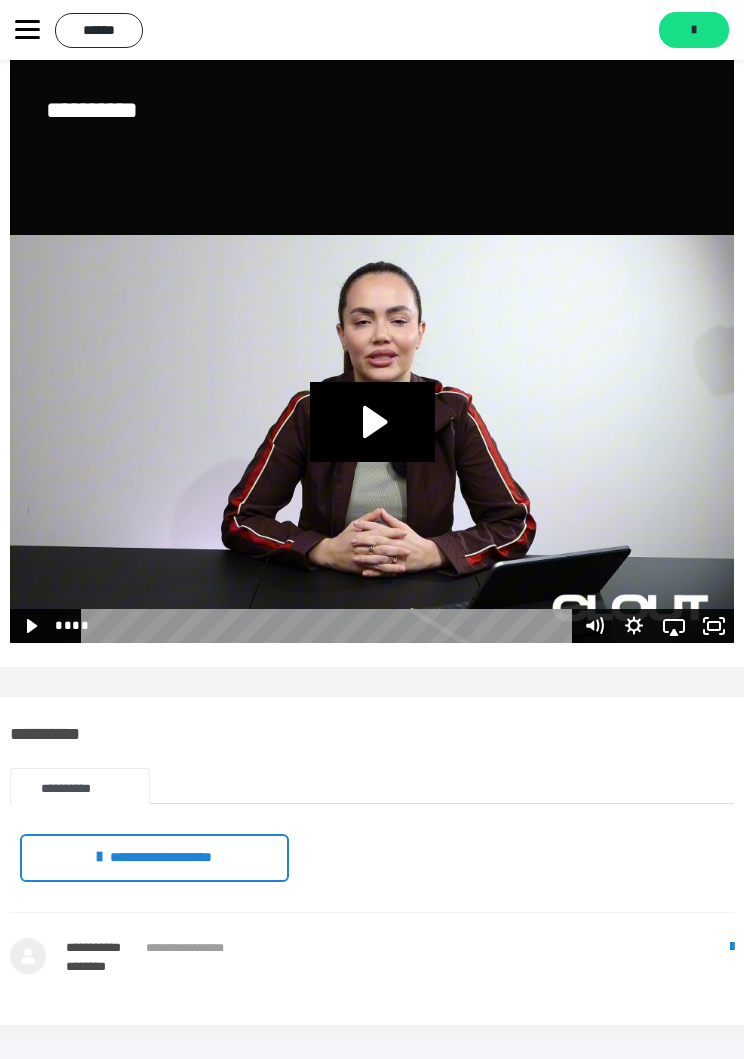 click 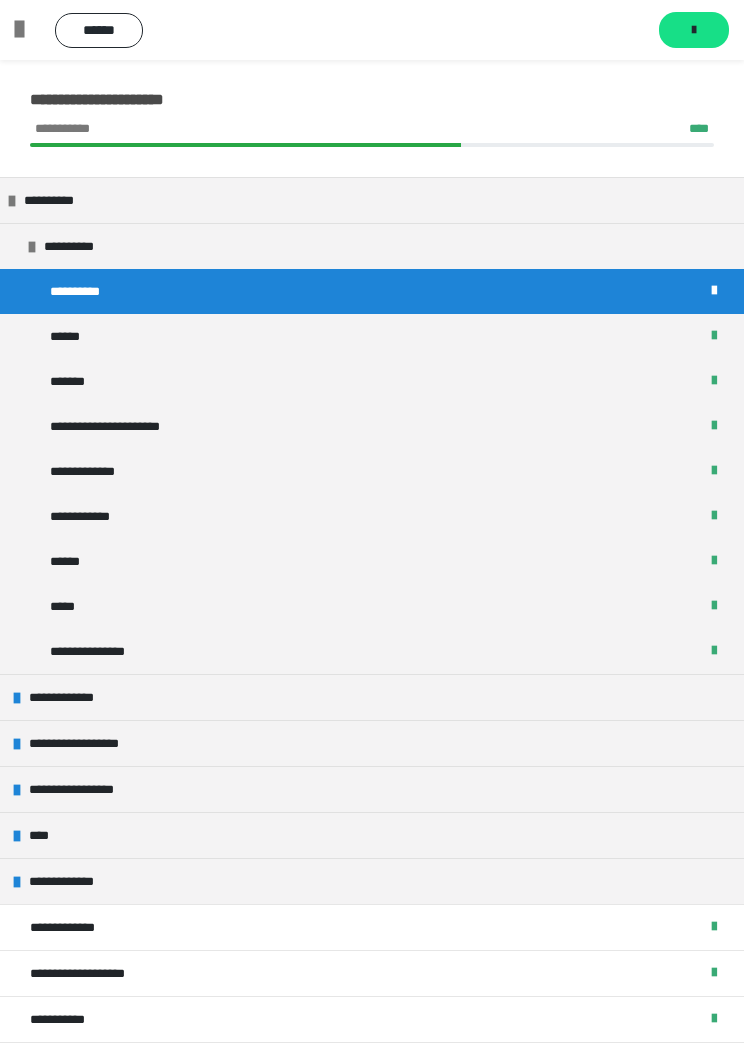 click on "**********" at bounding box center [372, 291] 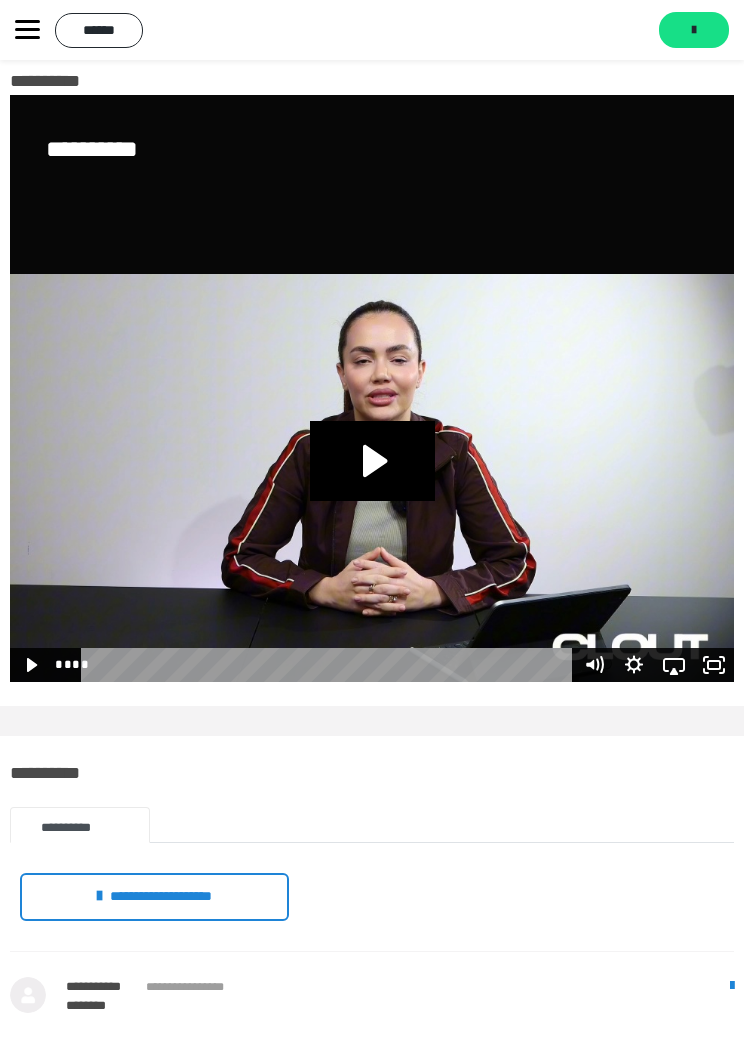 scroll, scrollTop: 0, scrollLeft: 0, axis: both 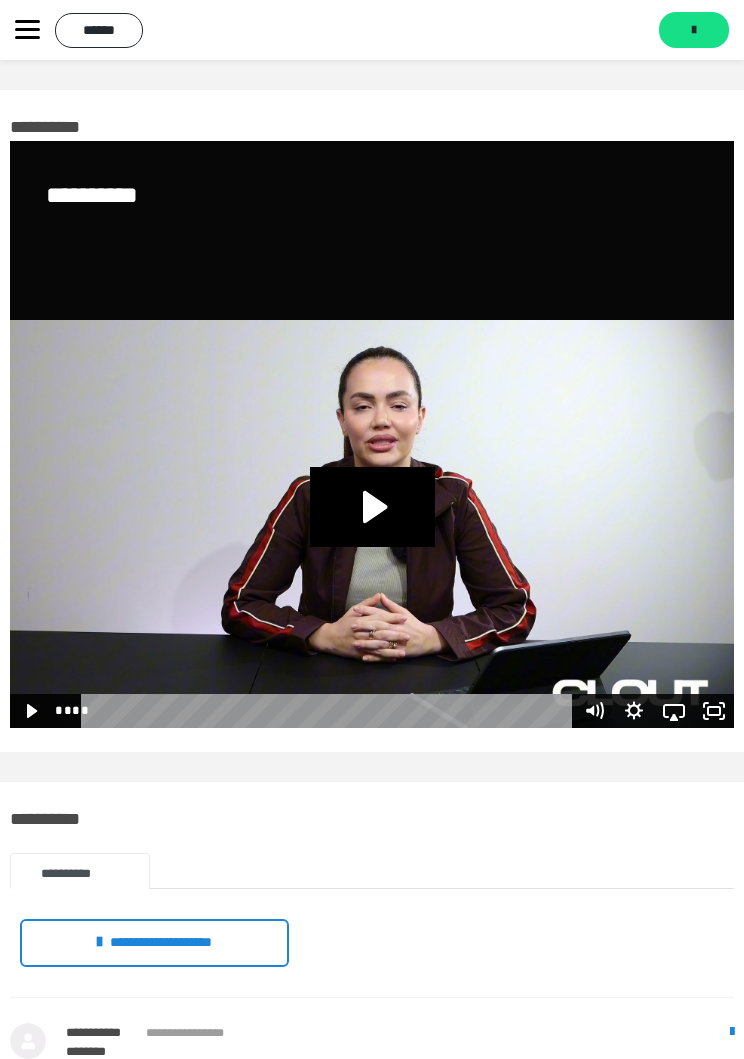 click 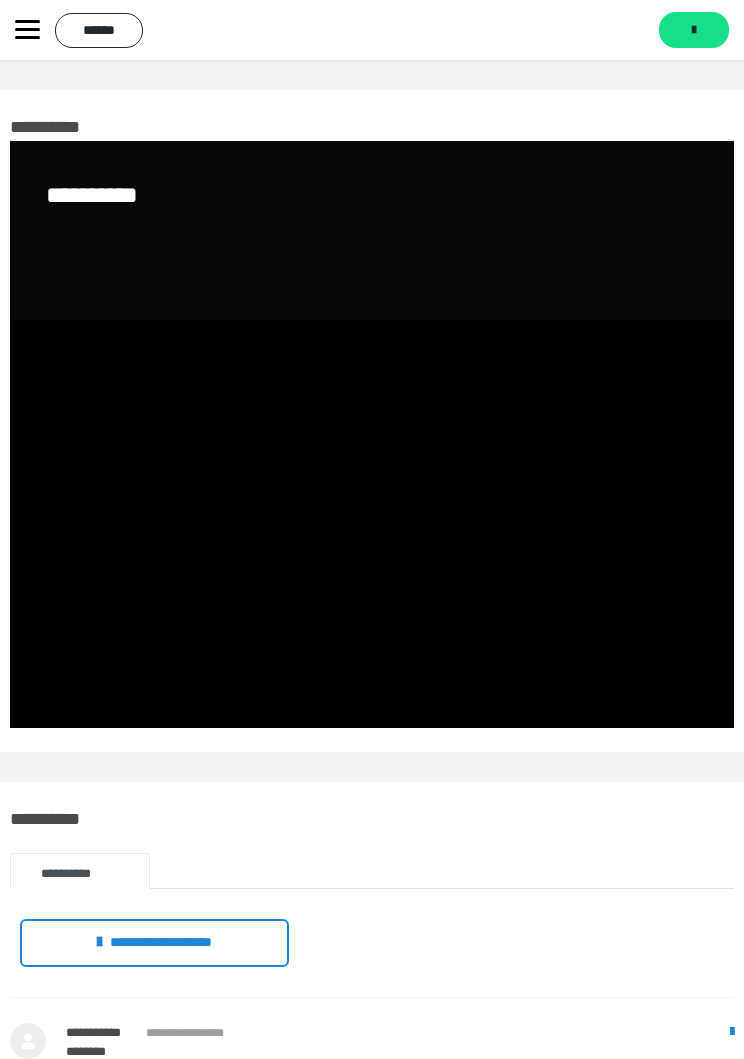 scroll, scrollTop: 0, scrollLeft: 10, axis: horizontal 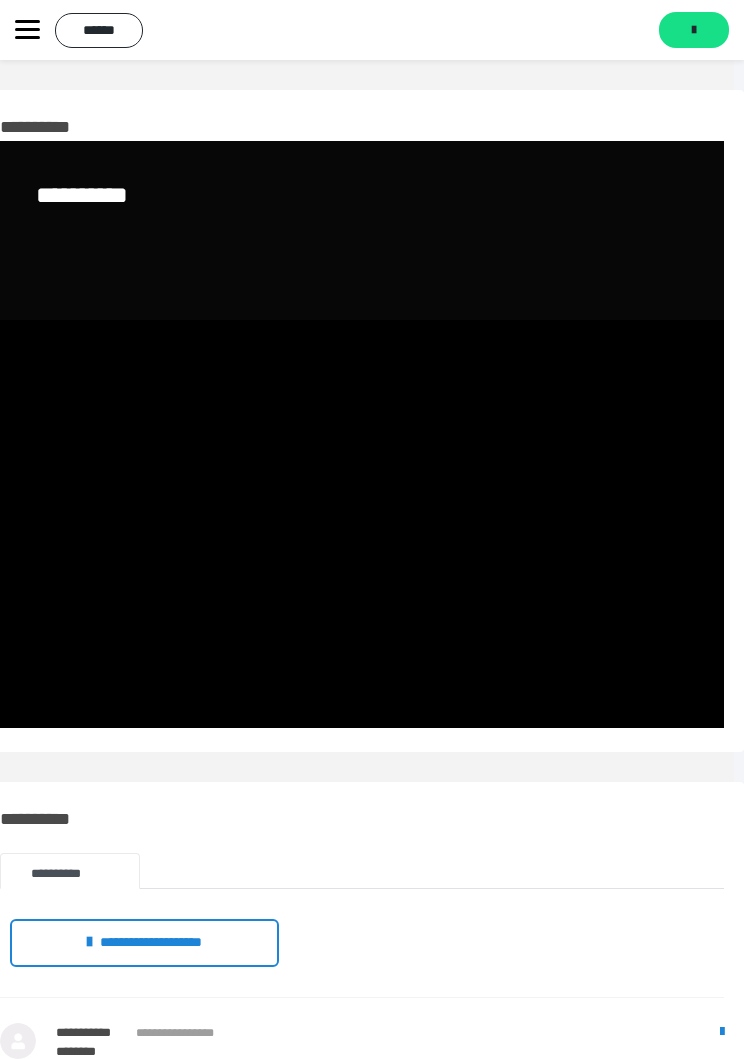 click 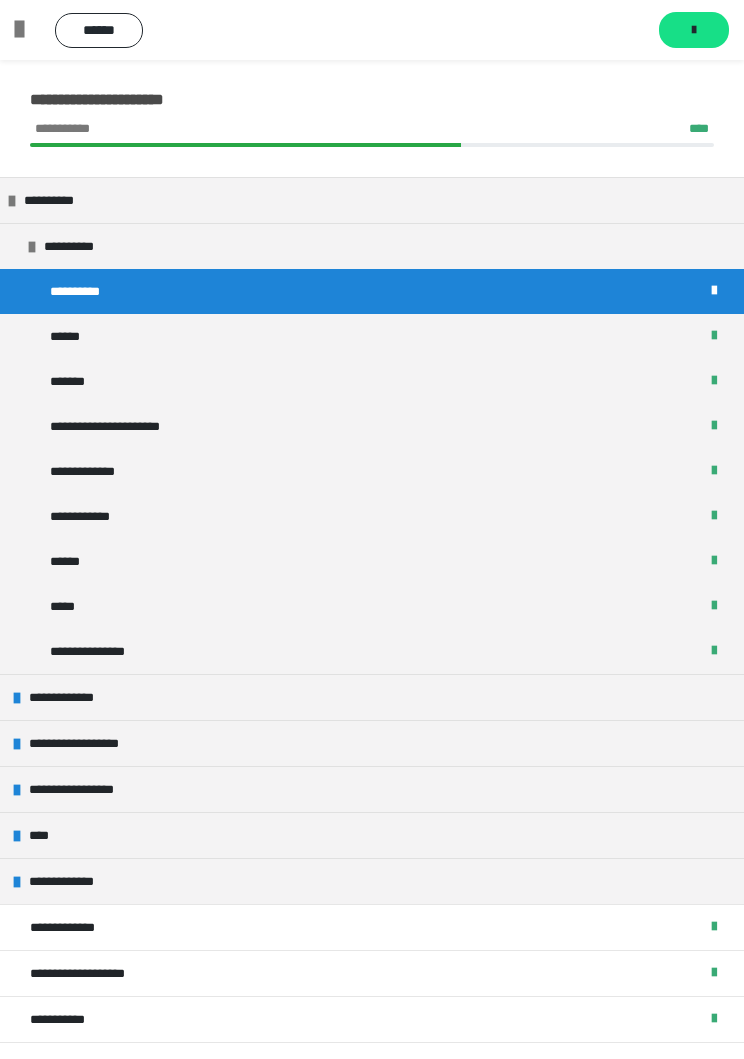 click on "******" at bounding box center [372, 336] 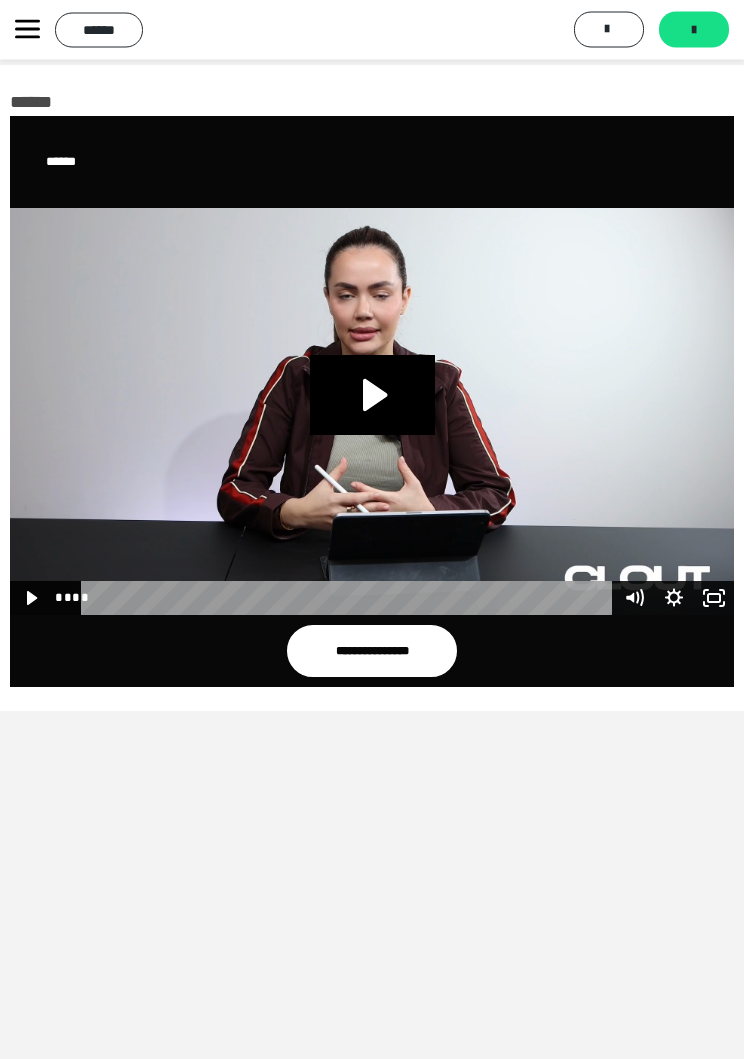 scroll, scrollTop: 0, scrollLeft: 0, axis: both 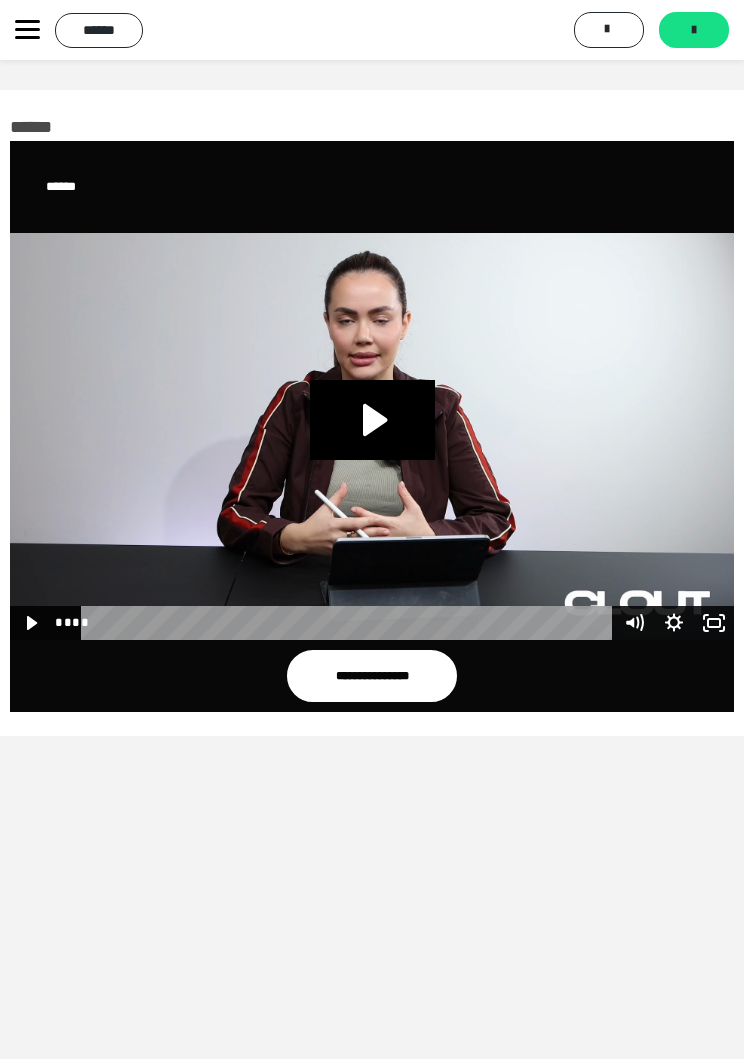 click 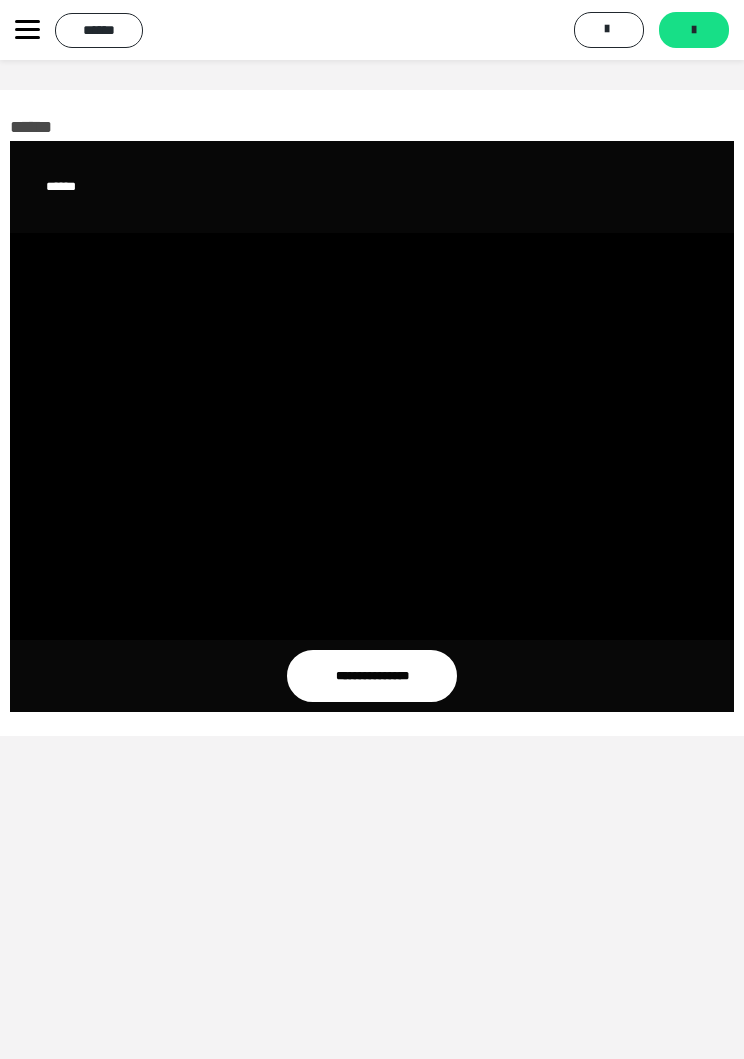click 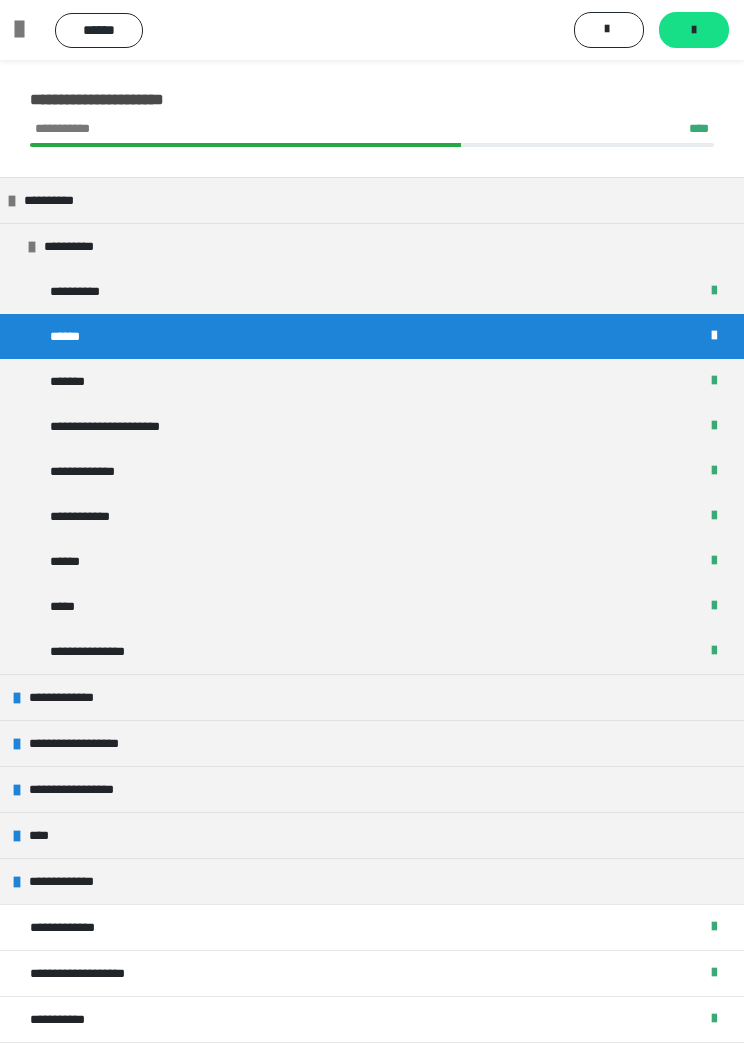 click on "*******" at bounding box center (372, 381) 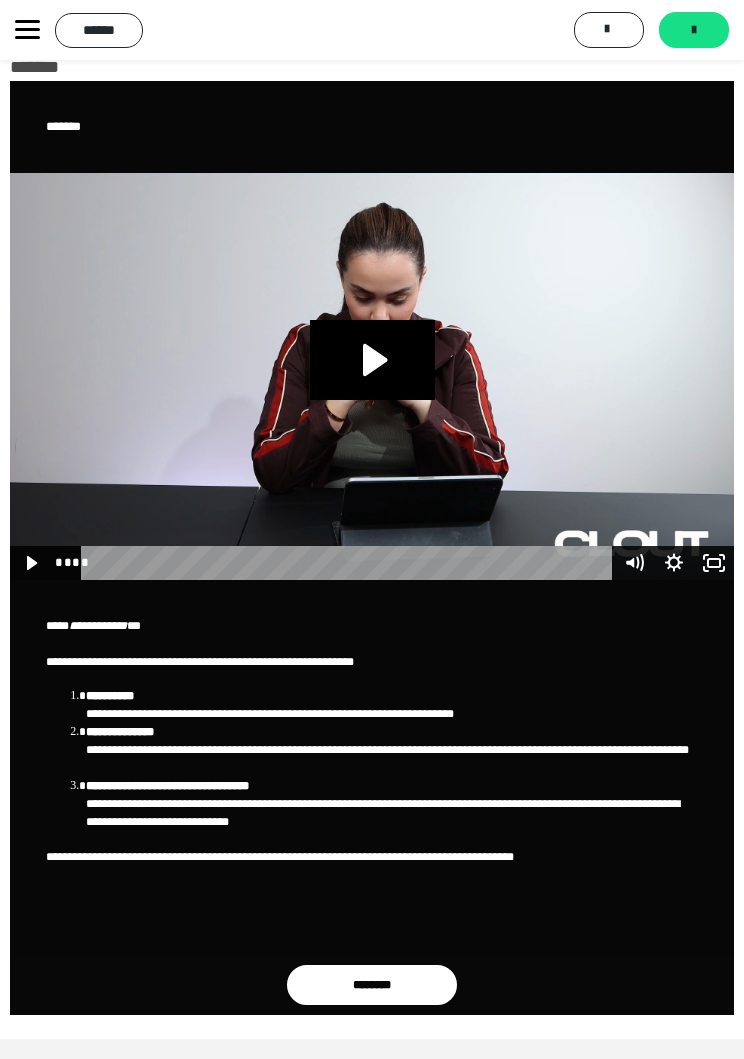 scroll, scrollTop: 85, scrollLeft: 0, axis: vertical 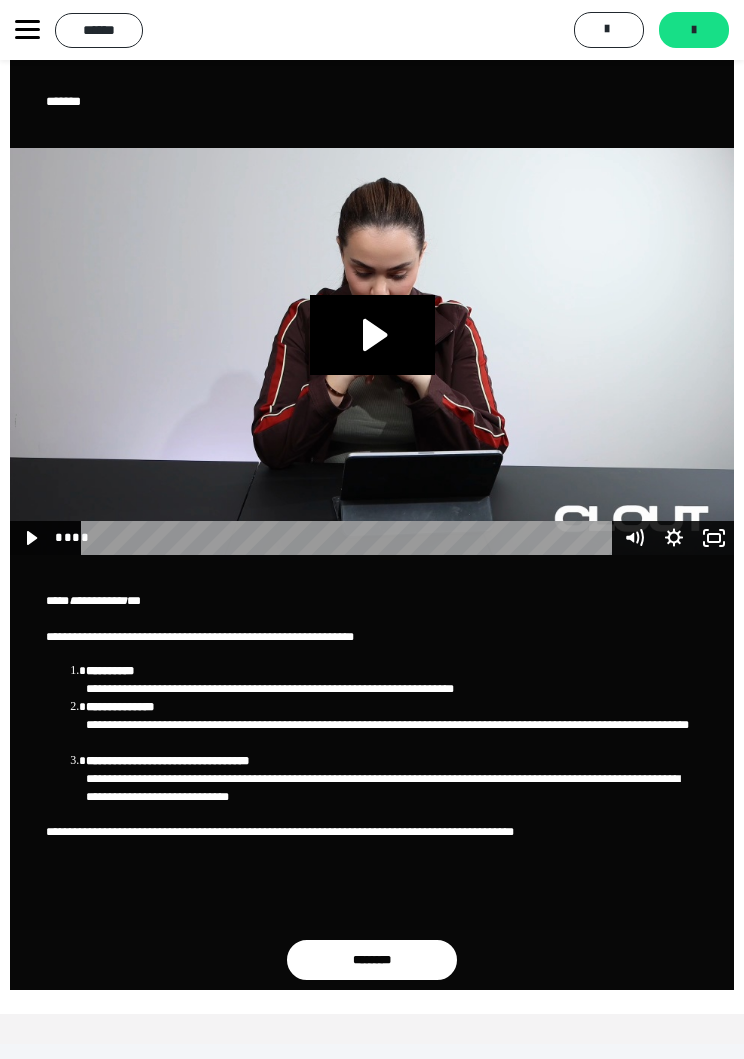 click 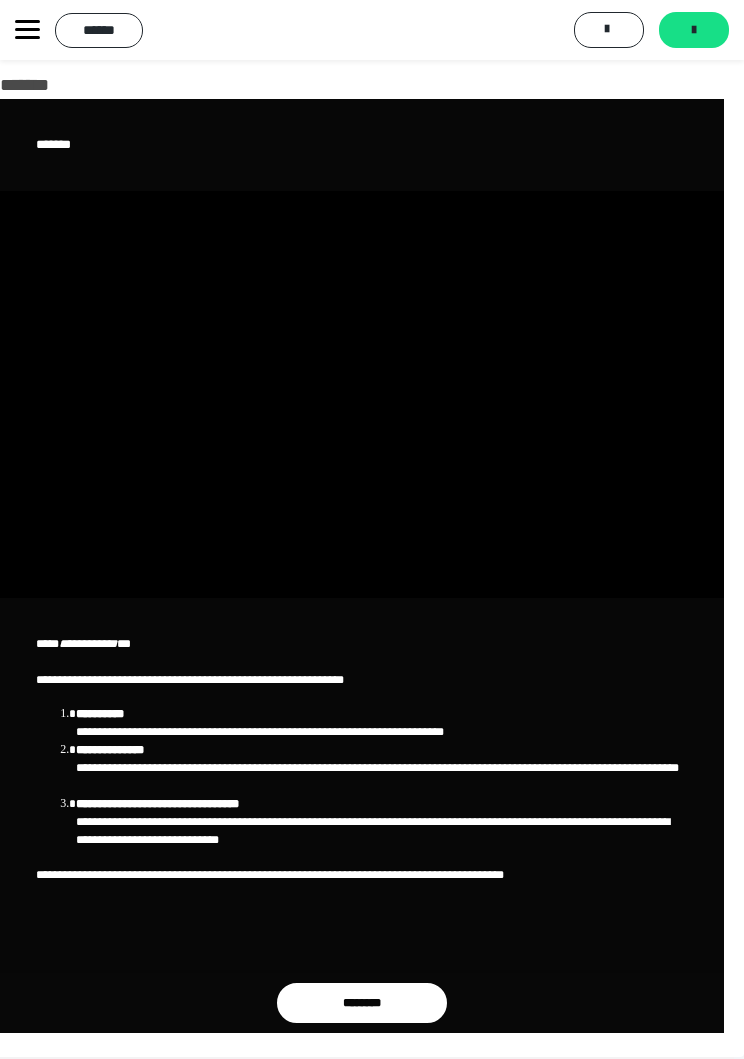 scroll, scrollTop: 39, scrollLeft: 10, axis: both 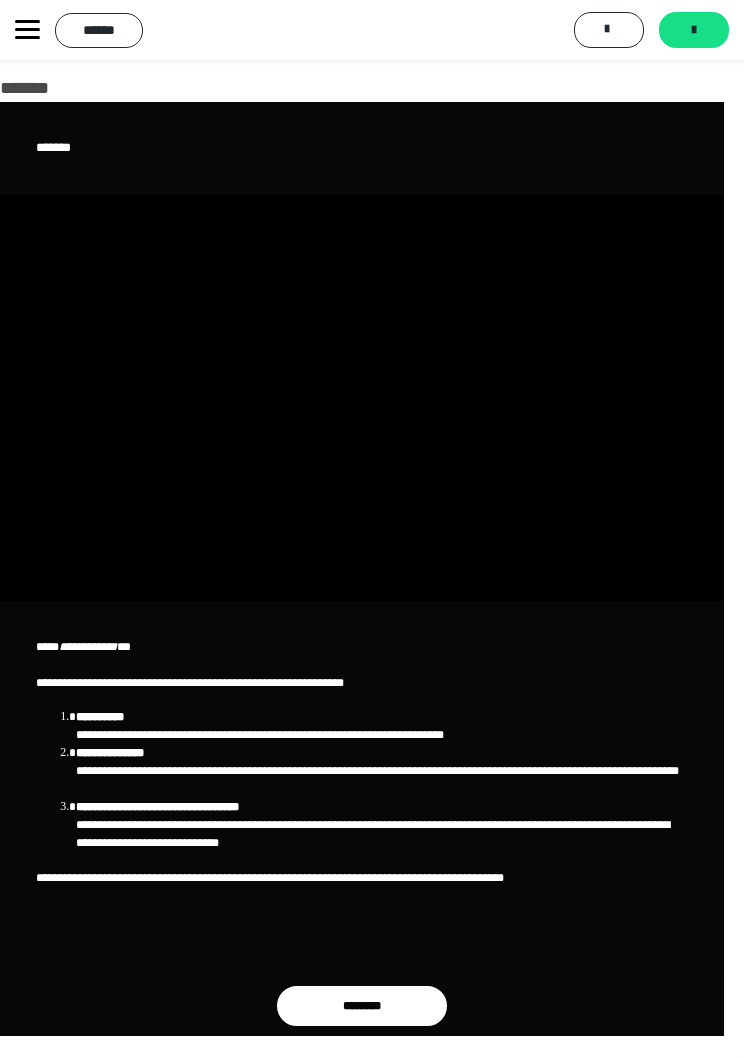 click 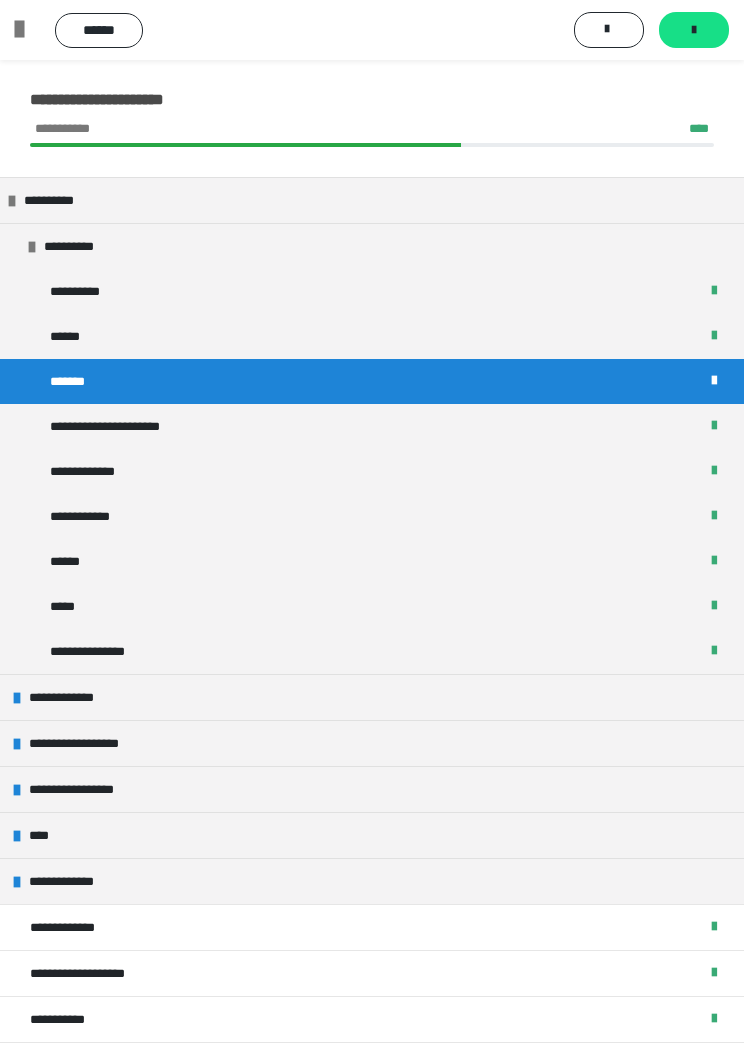 click on "**********" at bounding box center [372, 426] 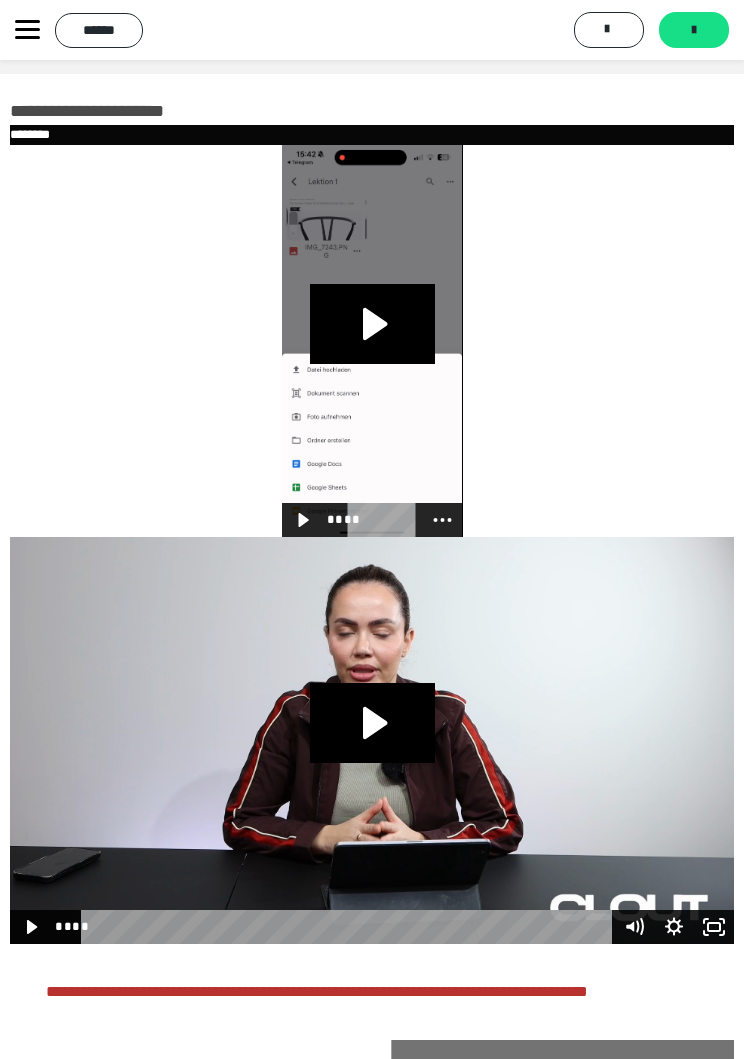 scroll, scrollTop: 0, scrollLeft: 0, axis: both 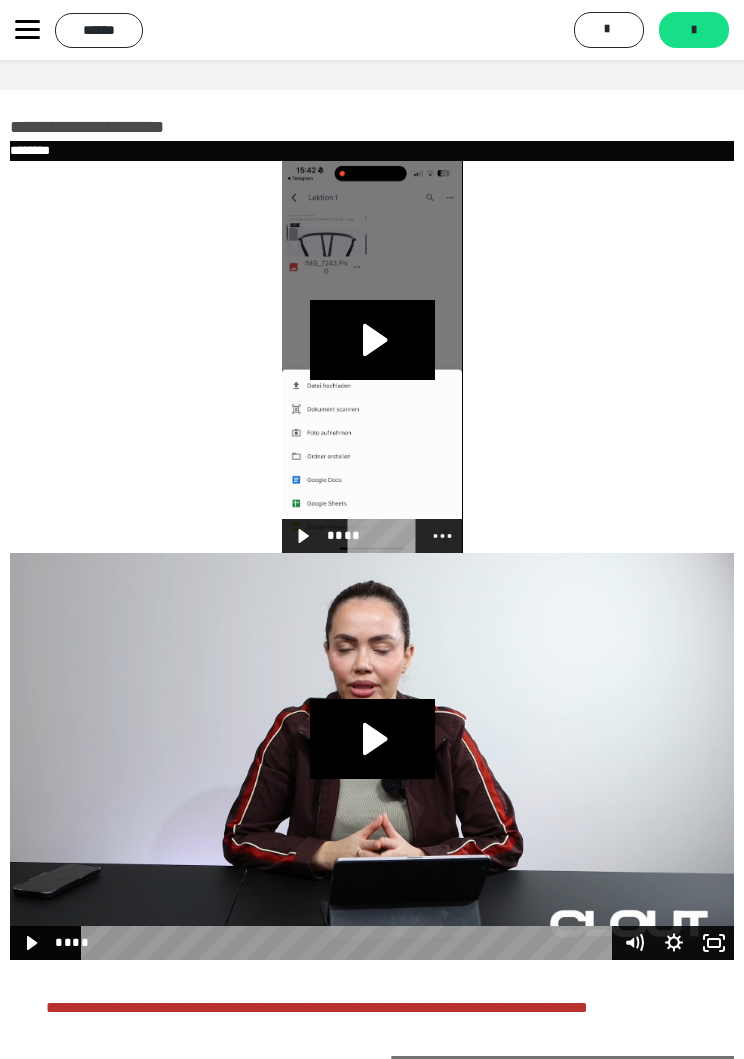 click 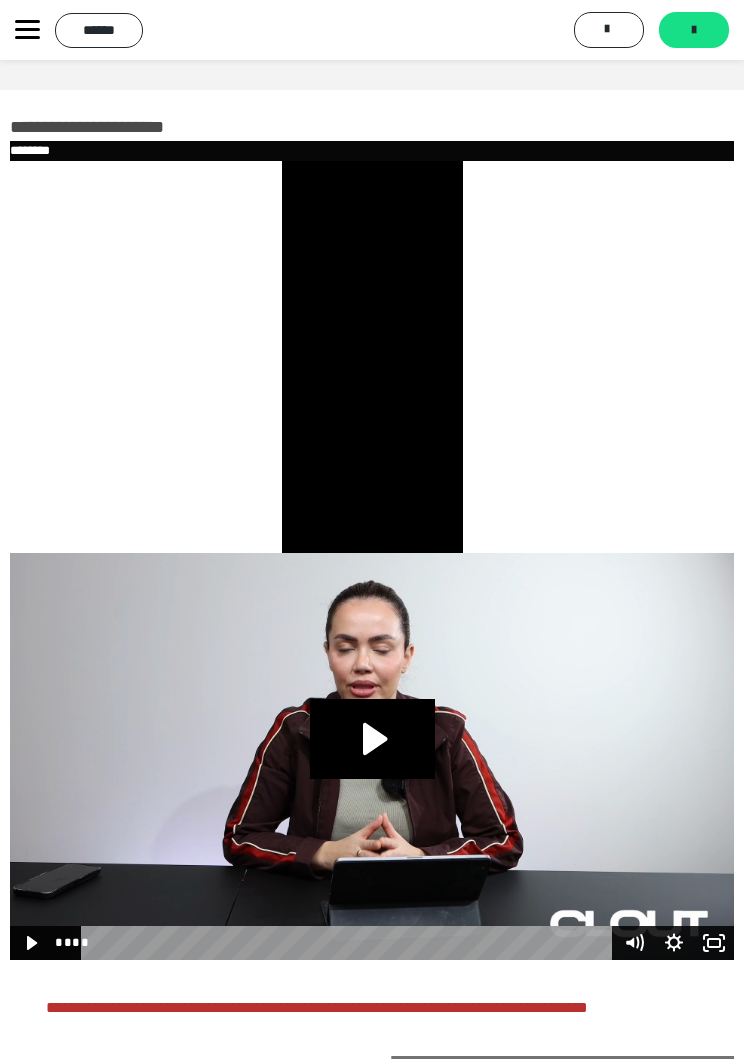 click 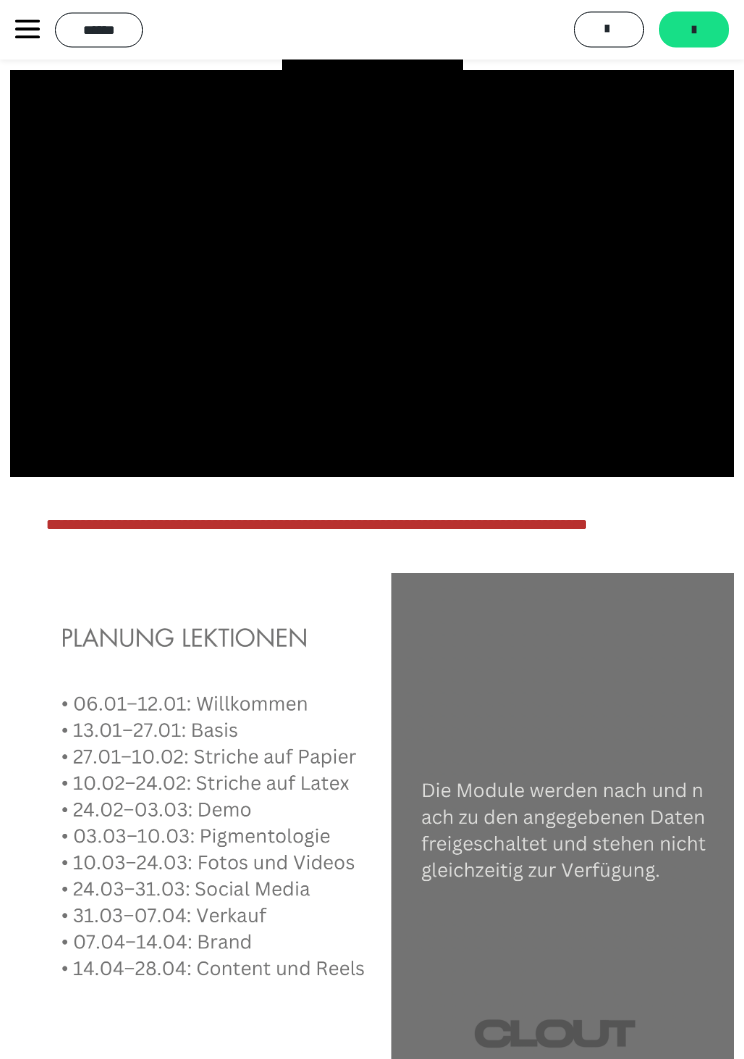 scroll, scrollTop: 581, scrollLeft: 0, axis: vertical 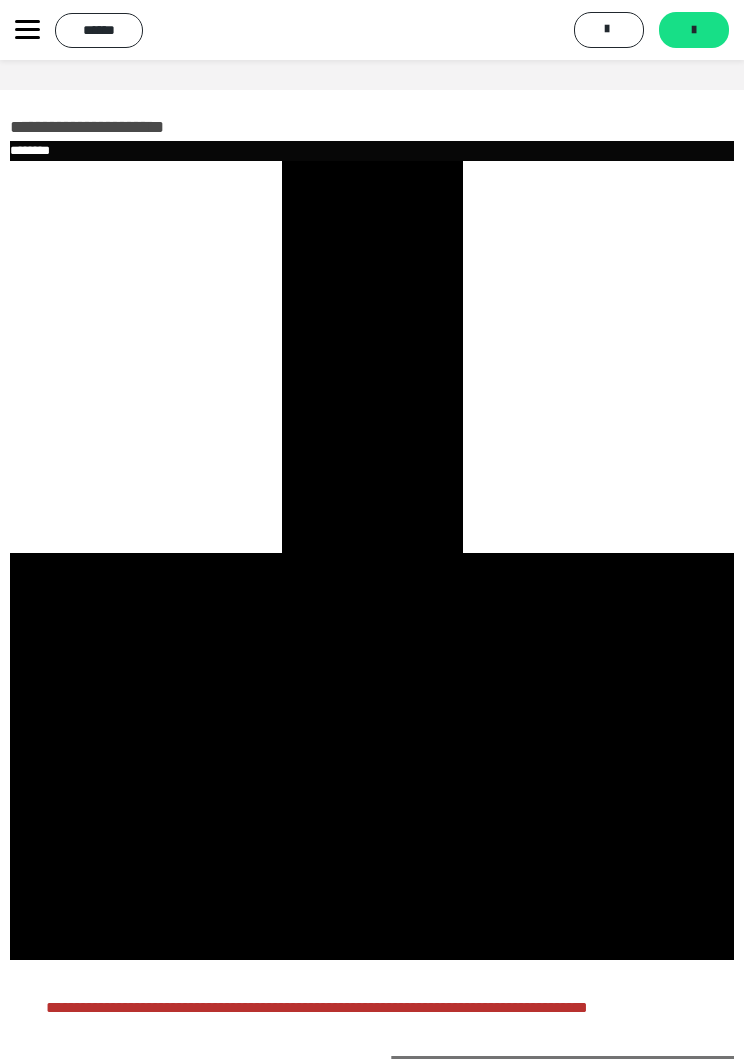 click 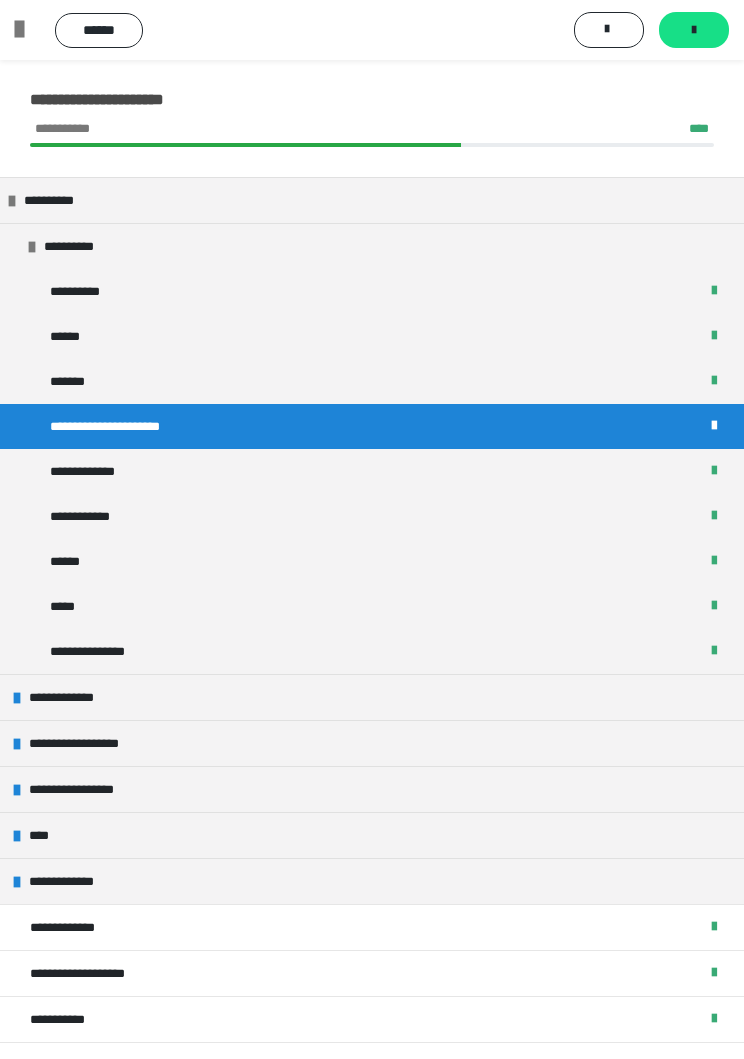 click on "**********" at bounding box center (372, 471) 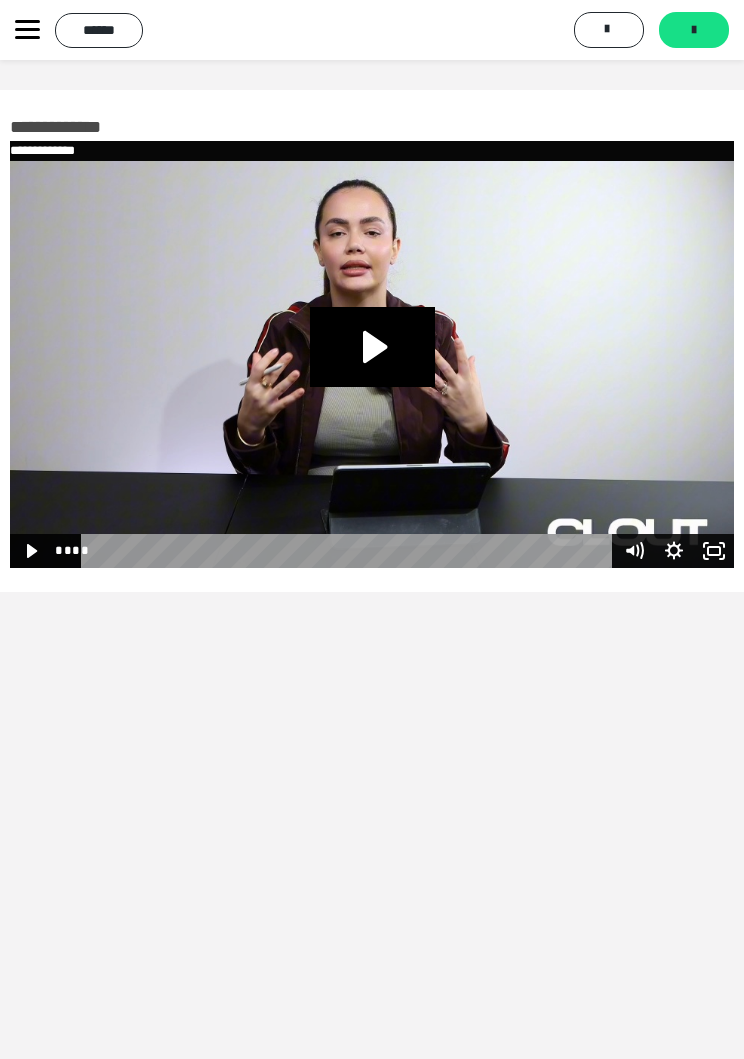 click 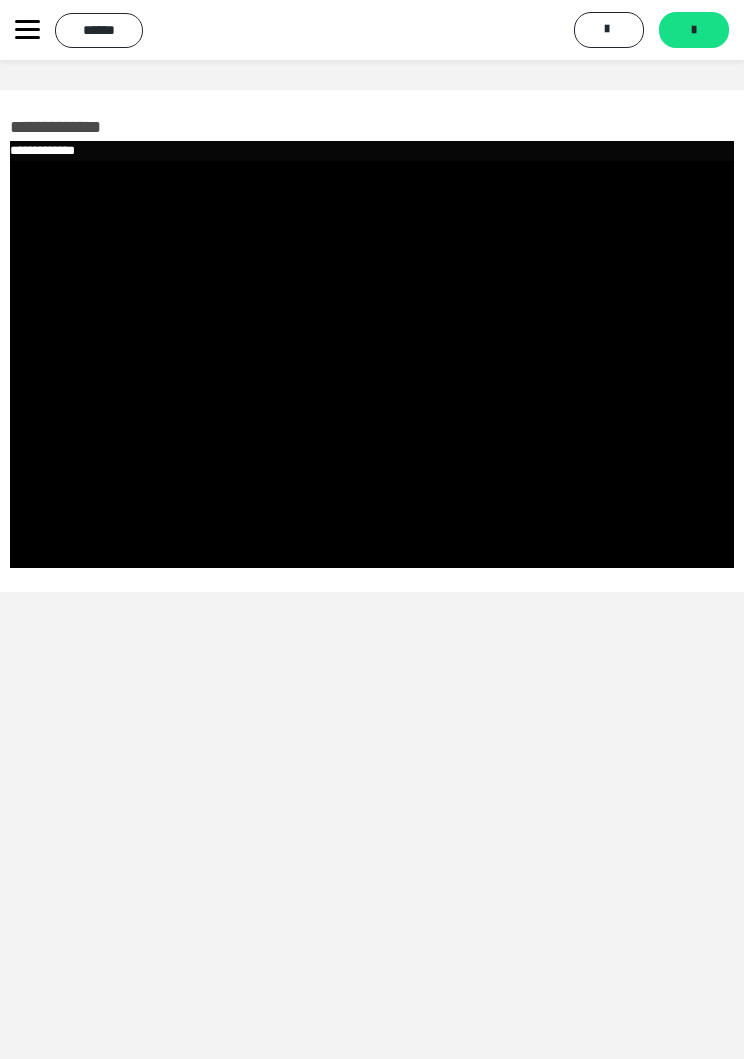click on "****** ********" at bounding box center [94, 30] 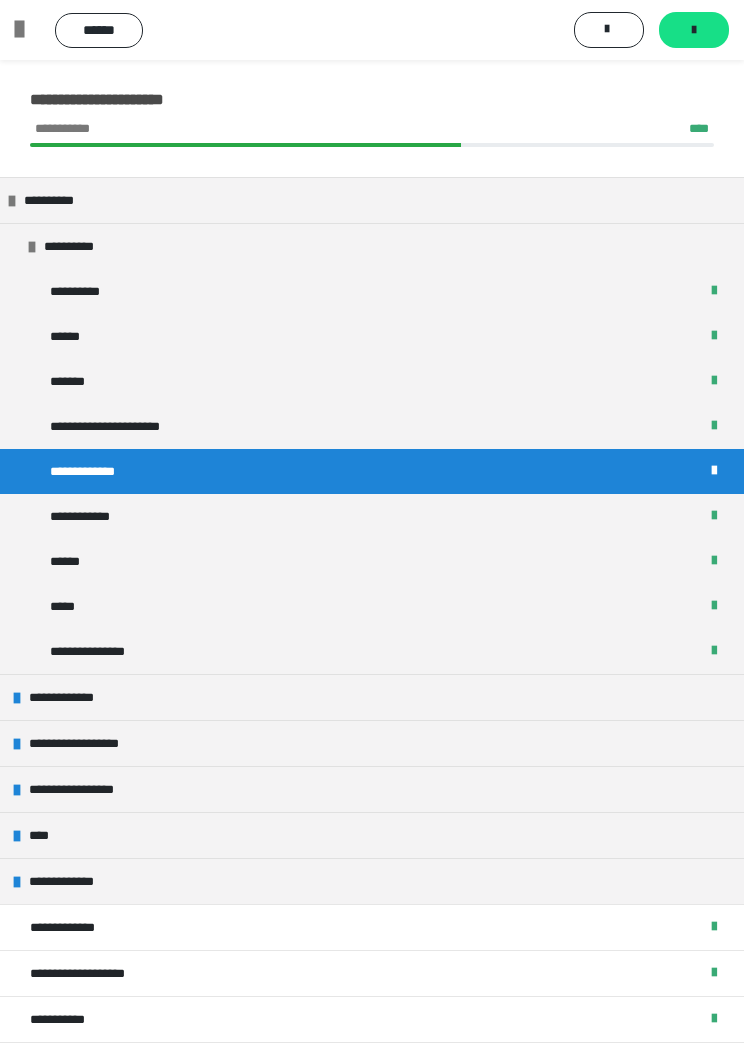 click on "**********" at bounding box center (372, 516) 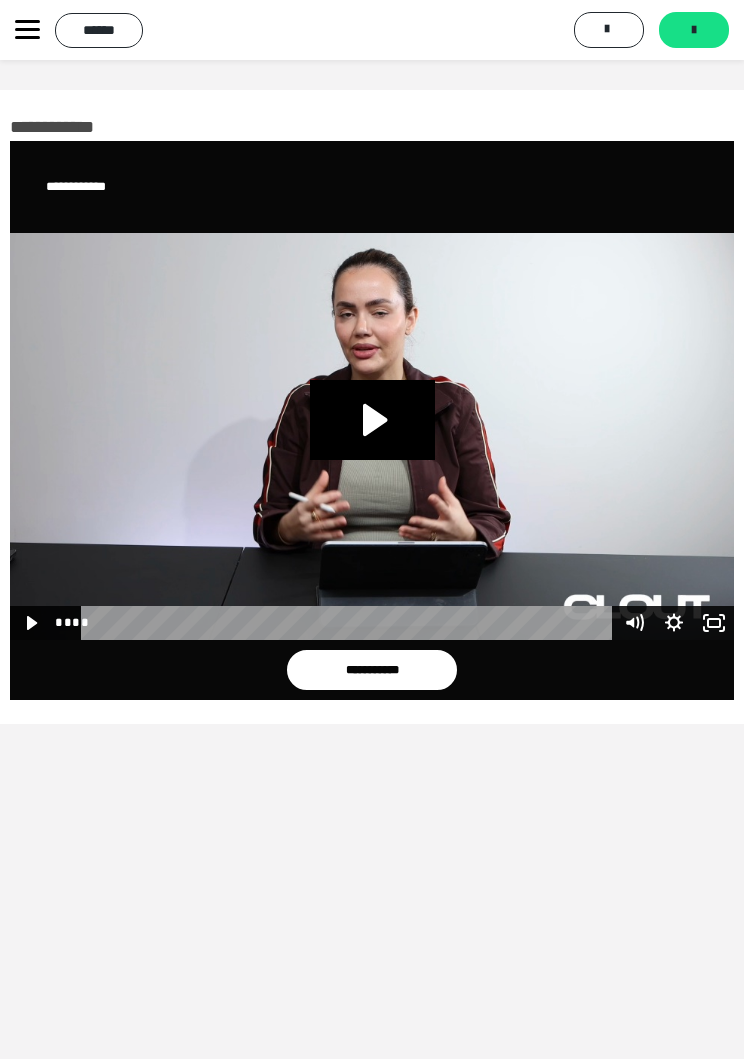 click on "**********" at bounding box center [372, 670] 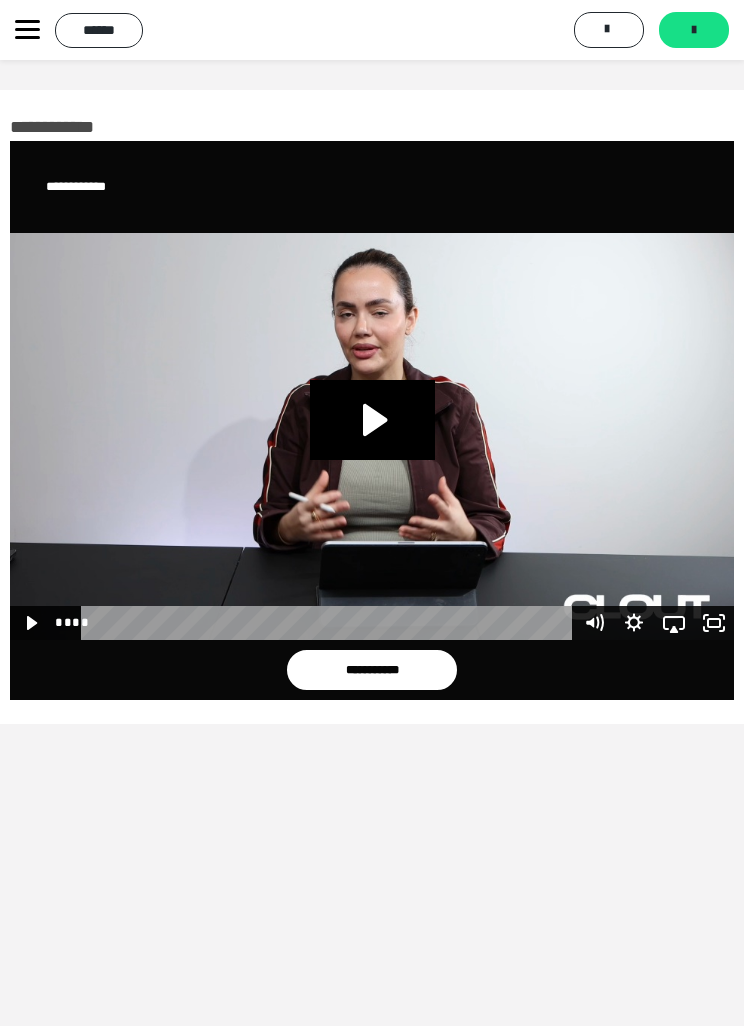 click 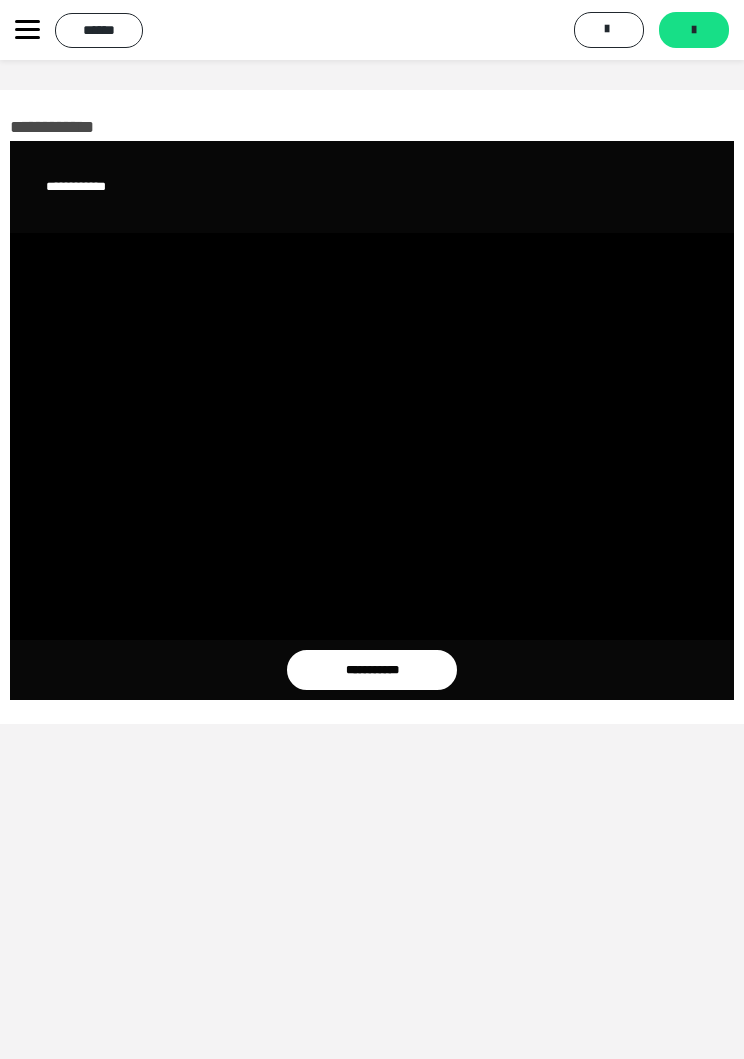 click 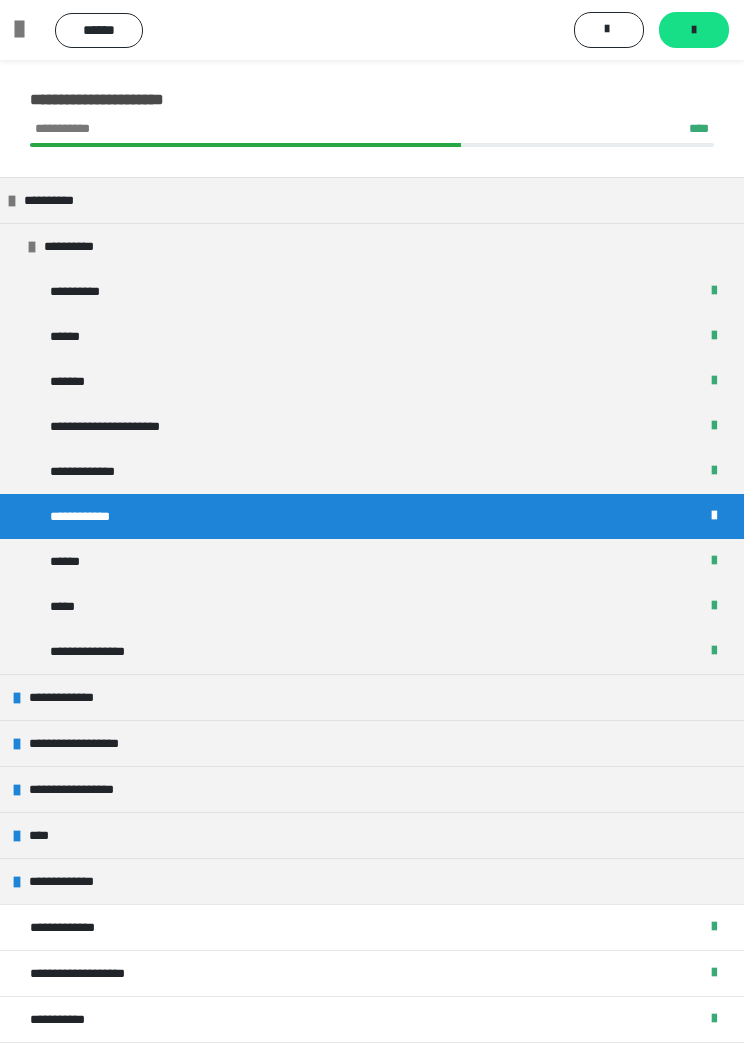 click on "******" at bounding box center (372, 561) 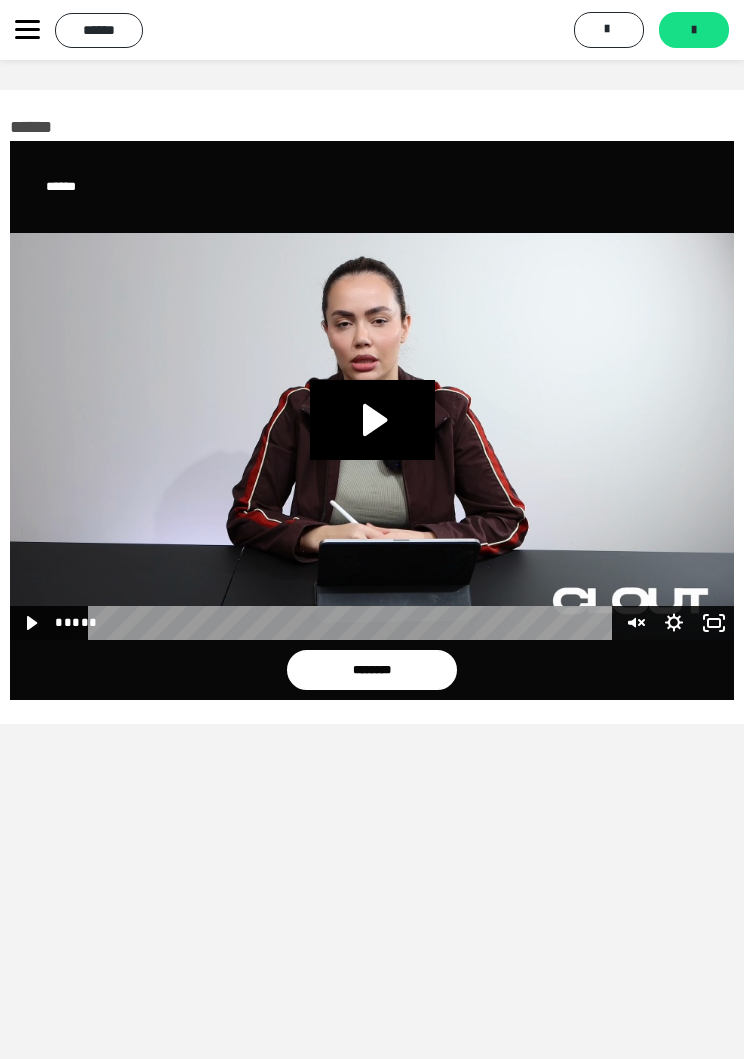 click 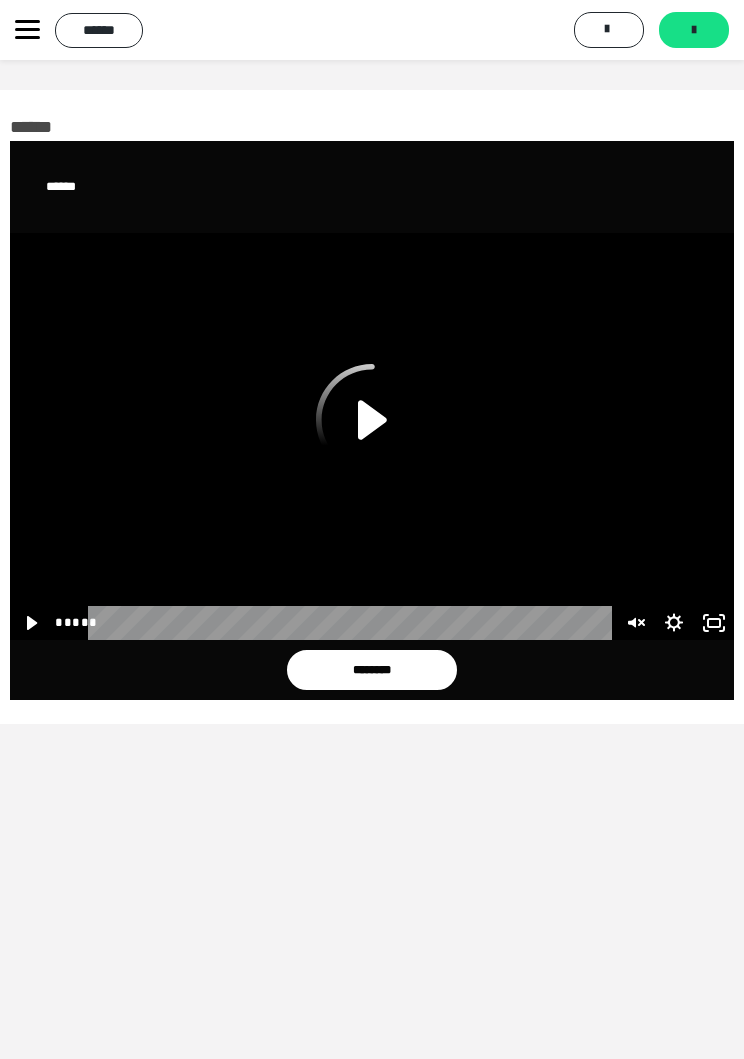 click 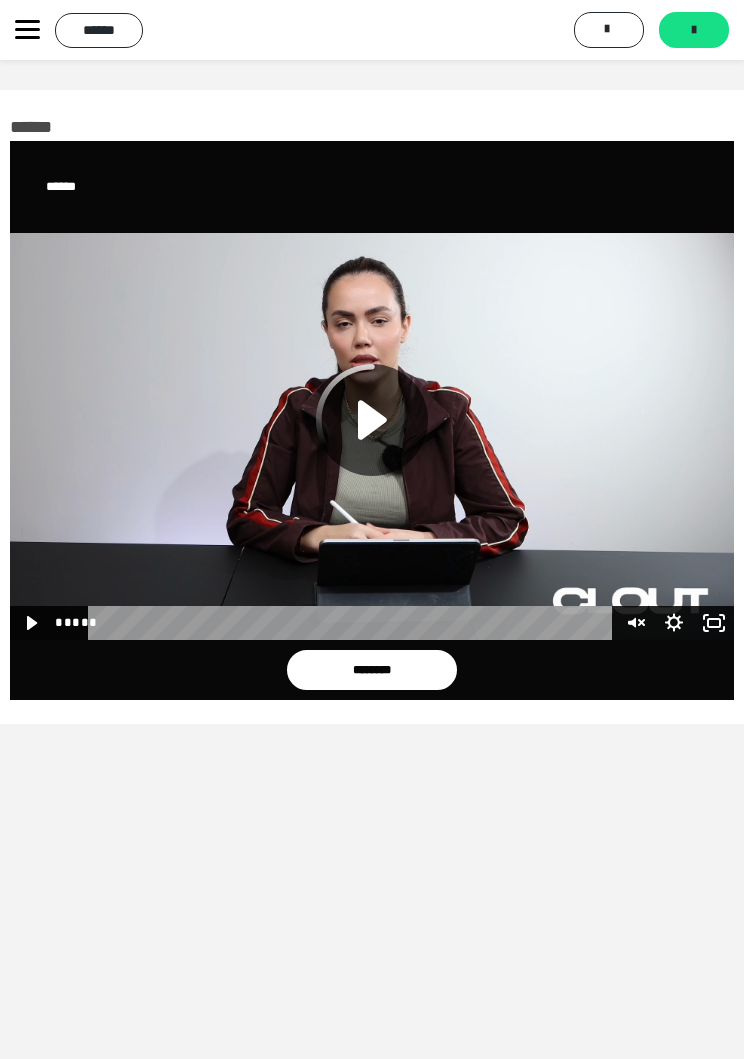click 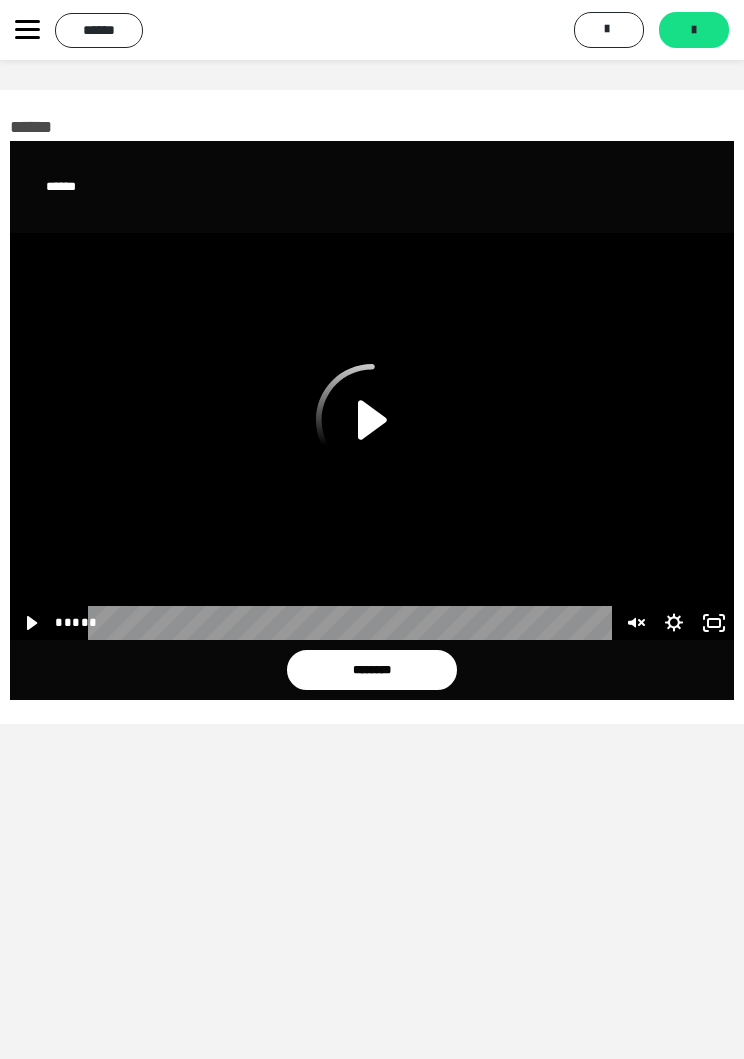 click on "**********" at bounding box center [372, 589] 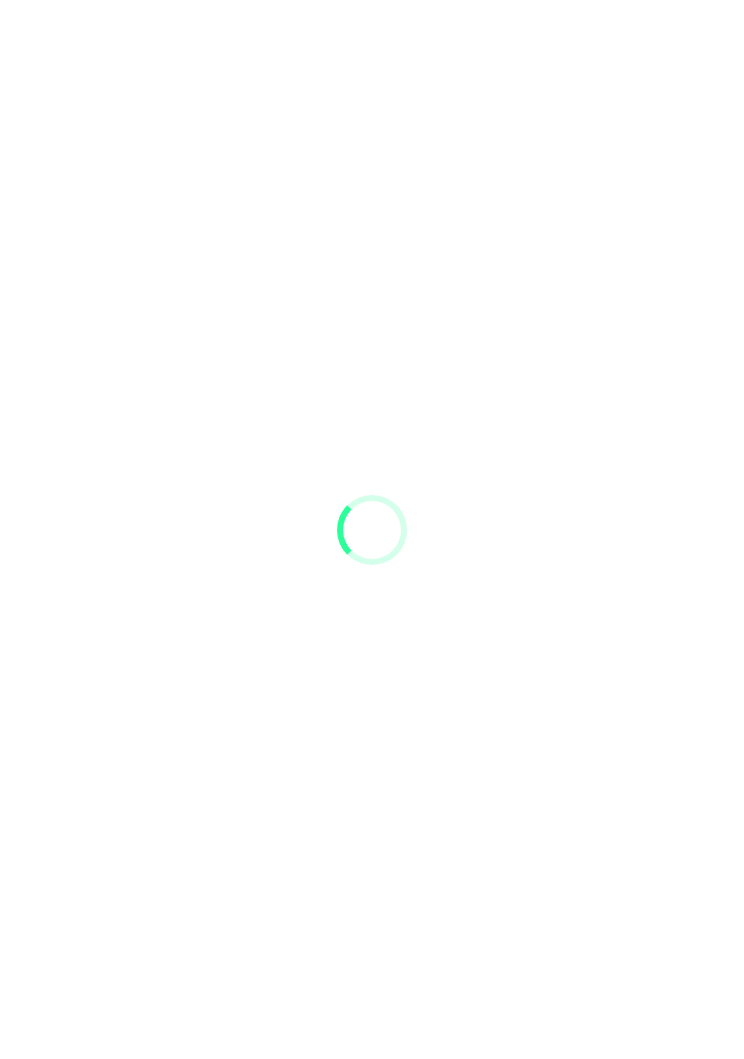 scroll, scrollTop: 0, scrollLeft: 0, axis: both 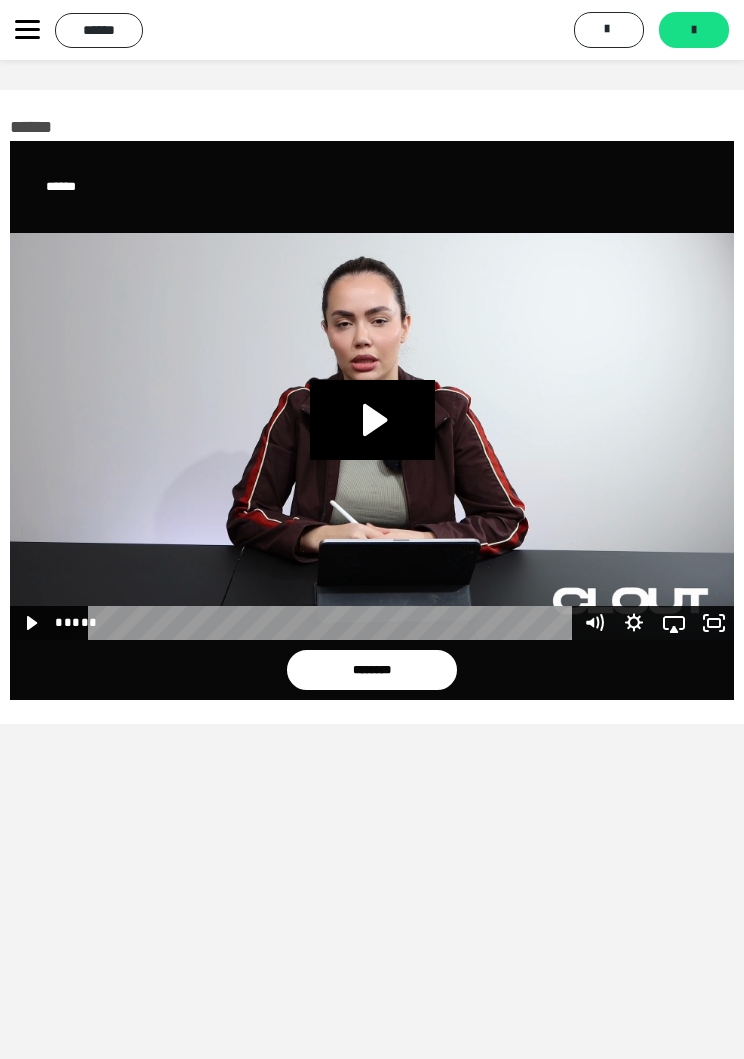 click 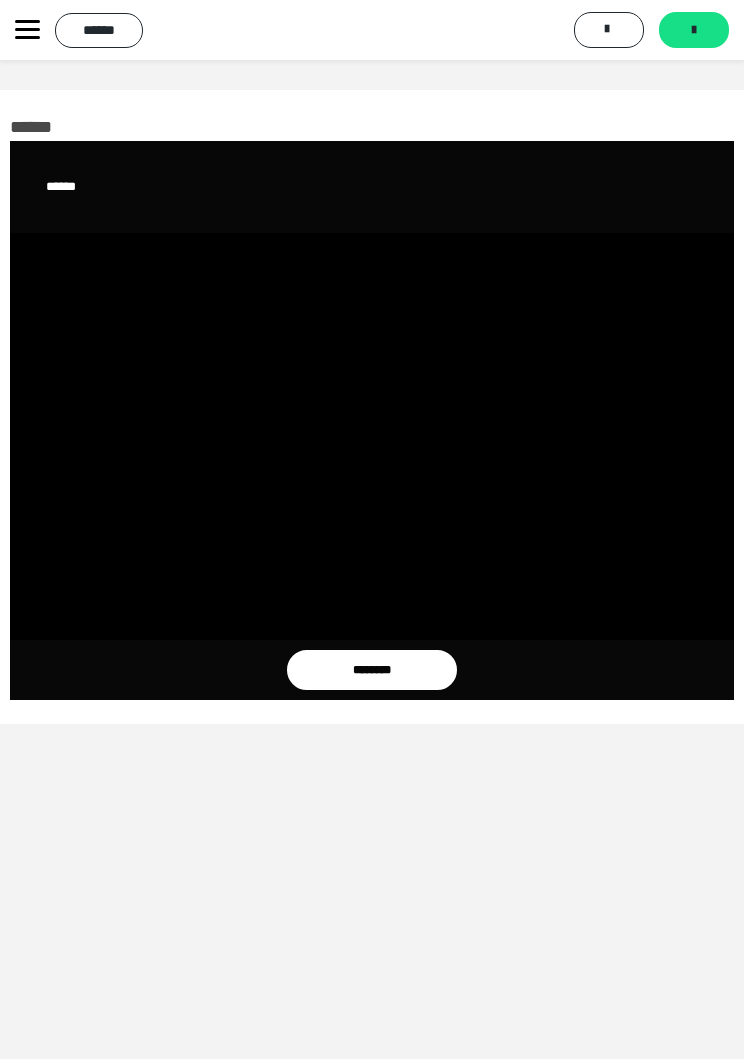 click at bounding box center [372, 436] 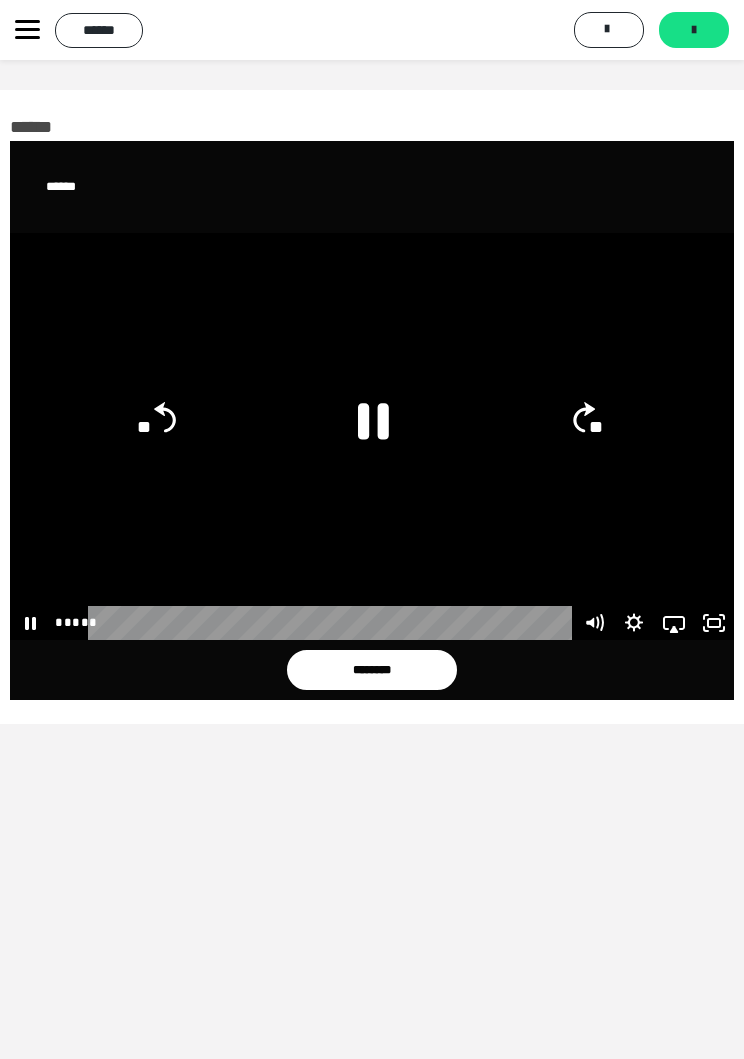 click 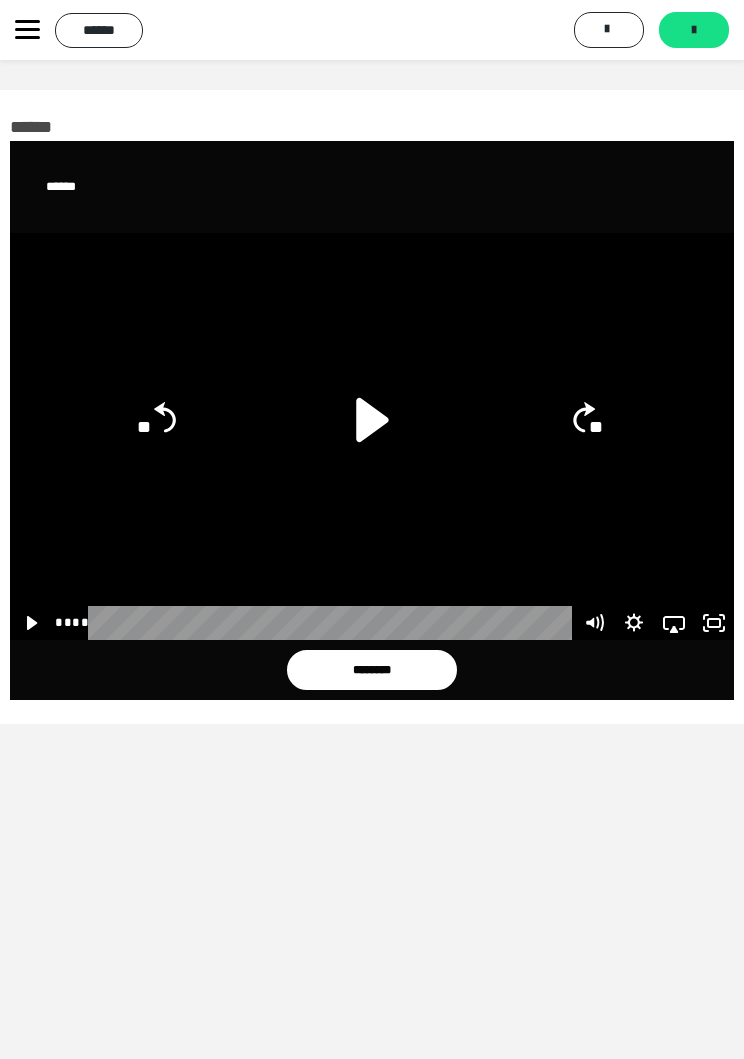click 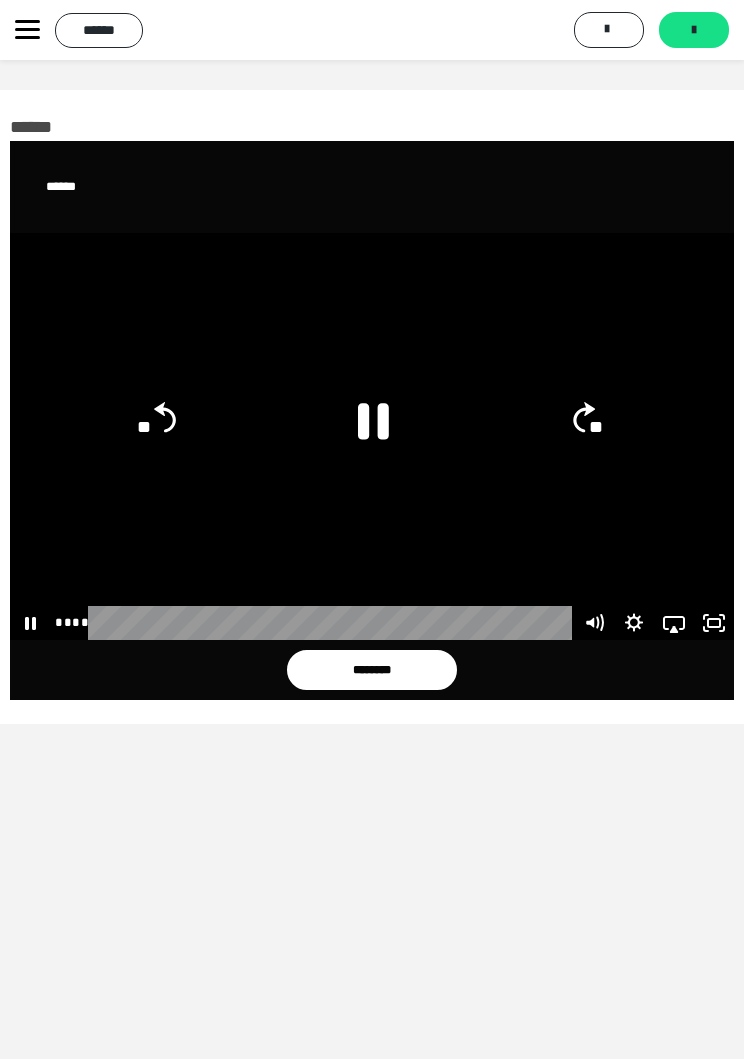 click 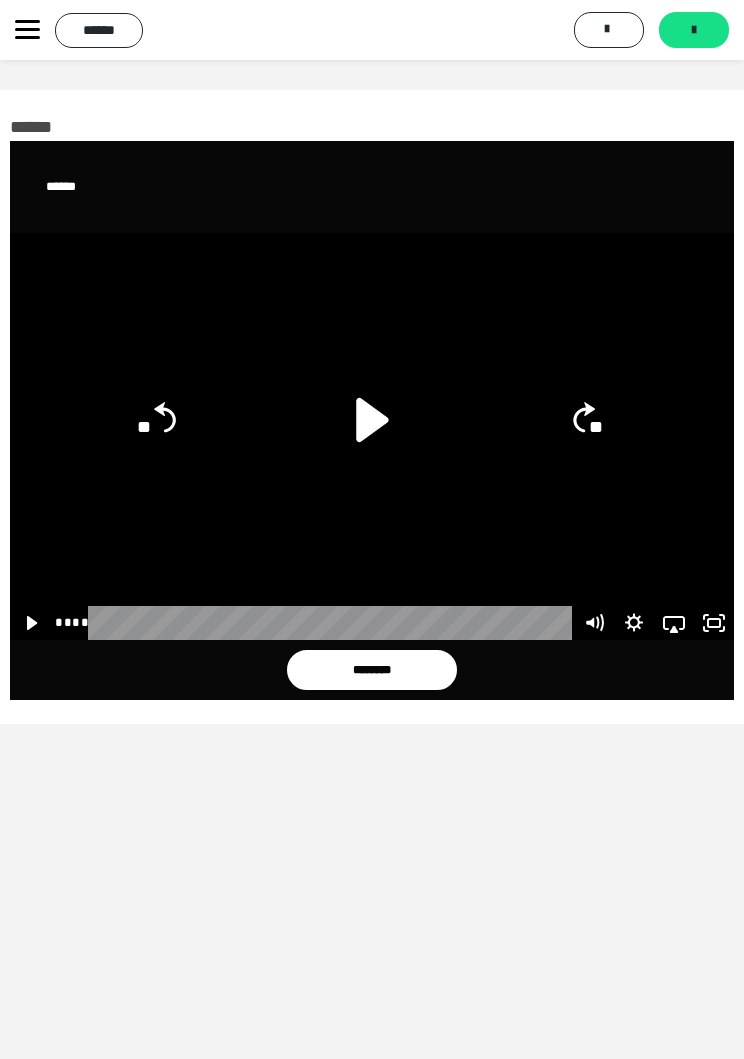click 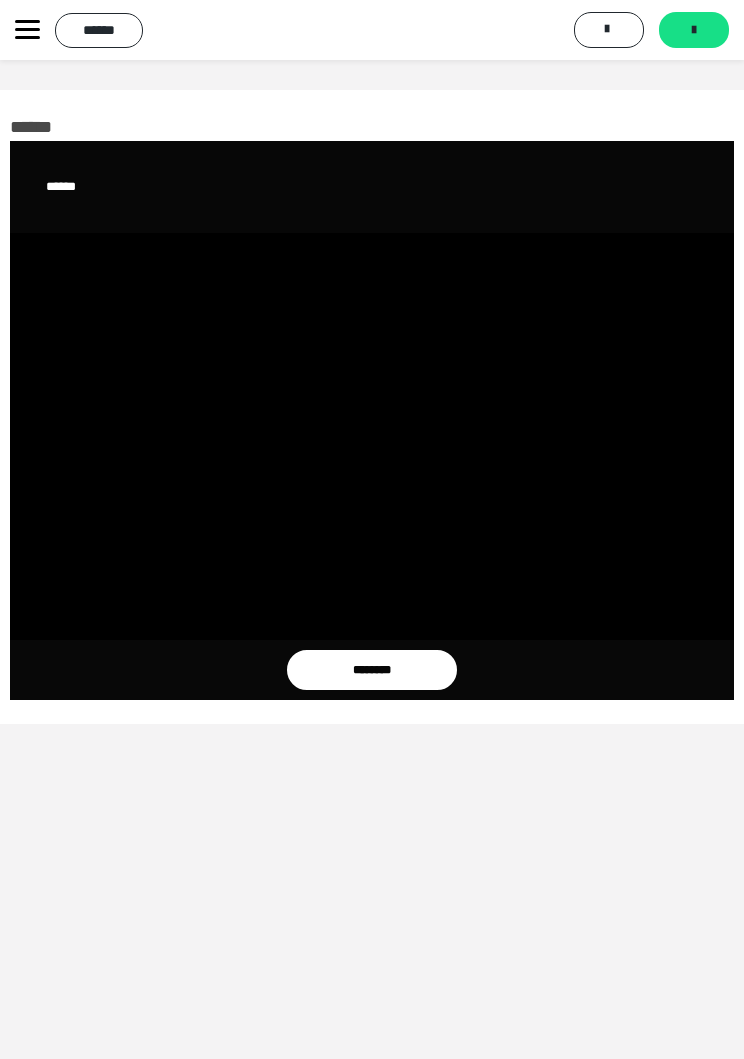 click at bounding box center (372, 436) 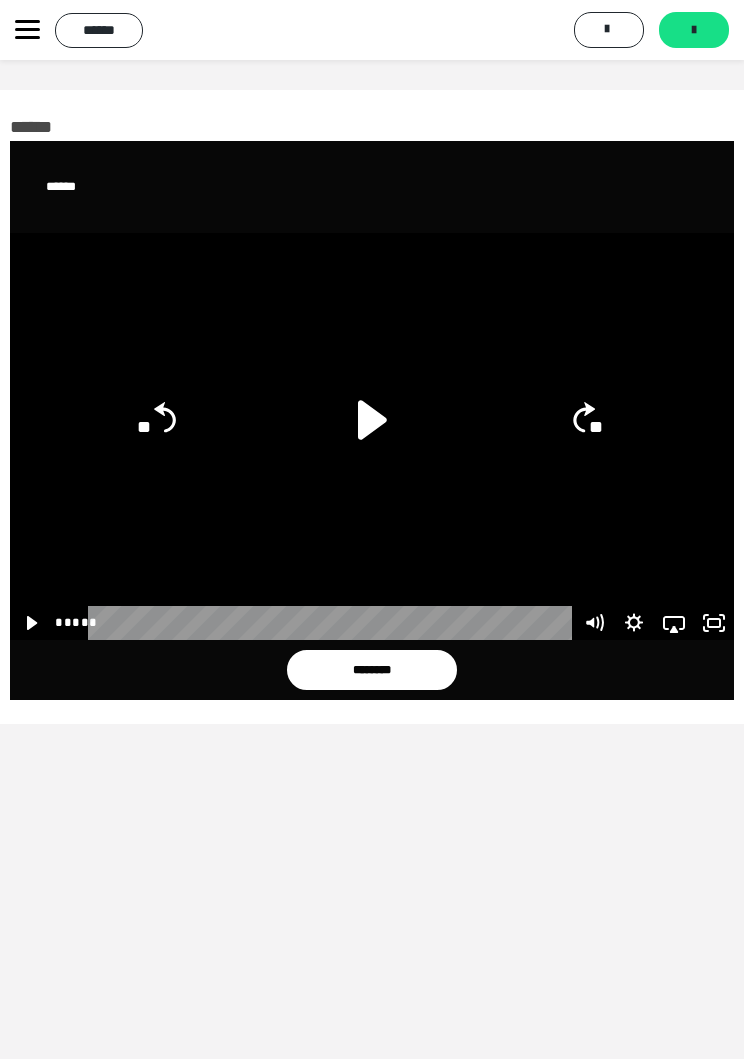 click at bounding box center [27, 30] 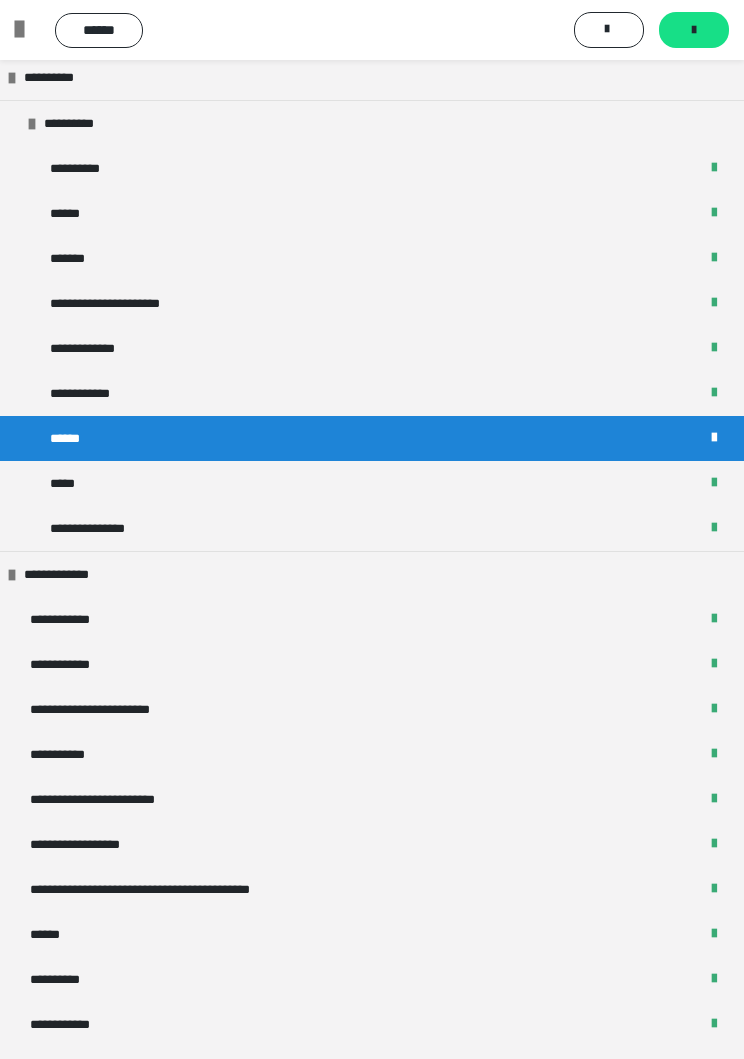 scroll, scrollTop: 131, scrollLeft: 0, axis: vertical 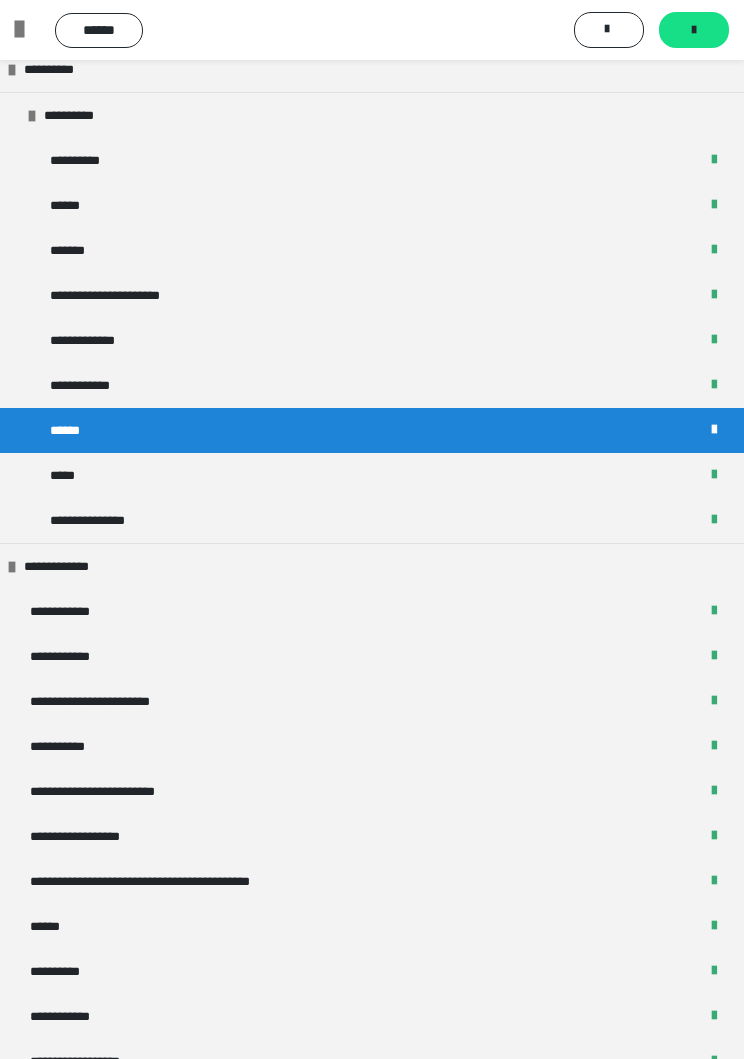 click on "*****" at bounding box center (372, 475) 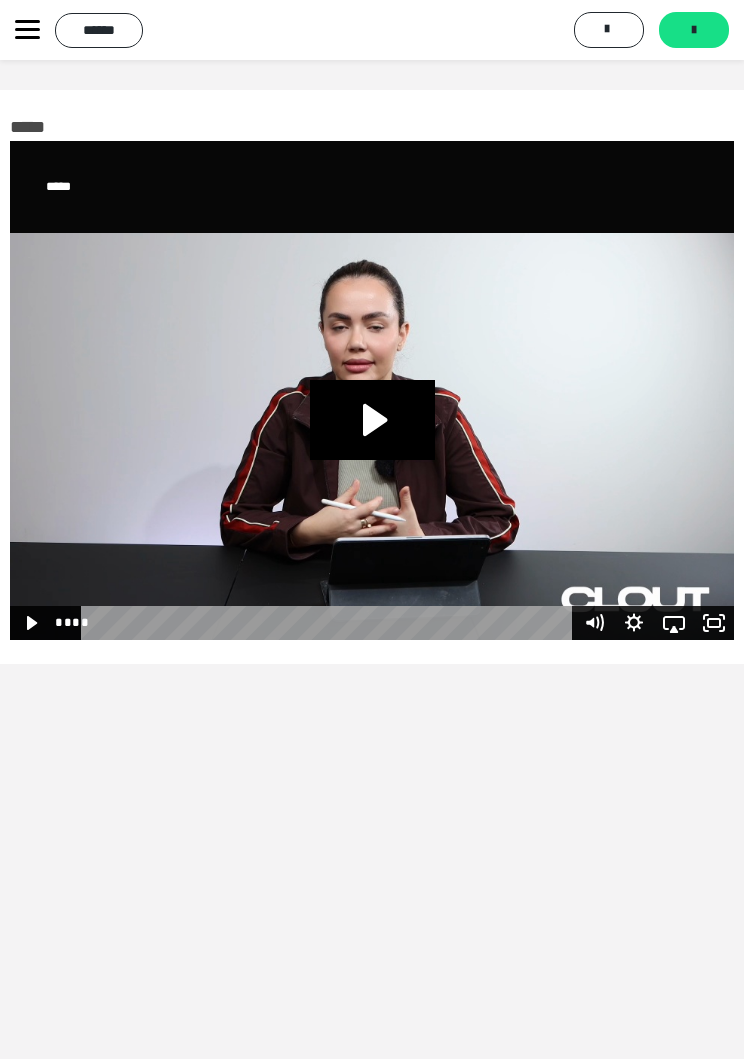 click 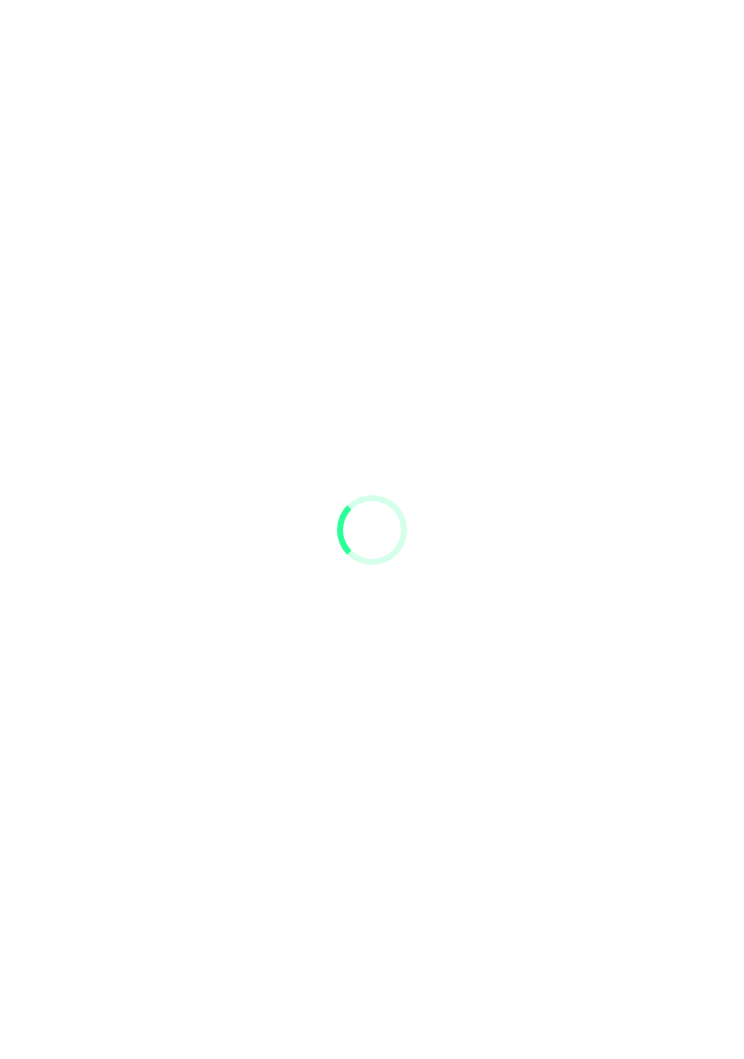 scroll, scrollTop: 0, scrollLeft: 0, axis: both 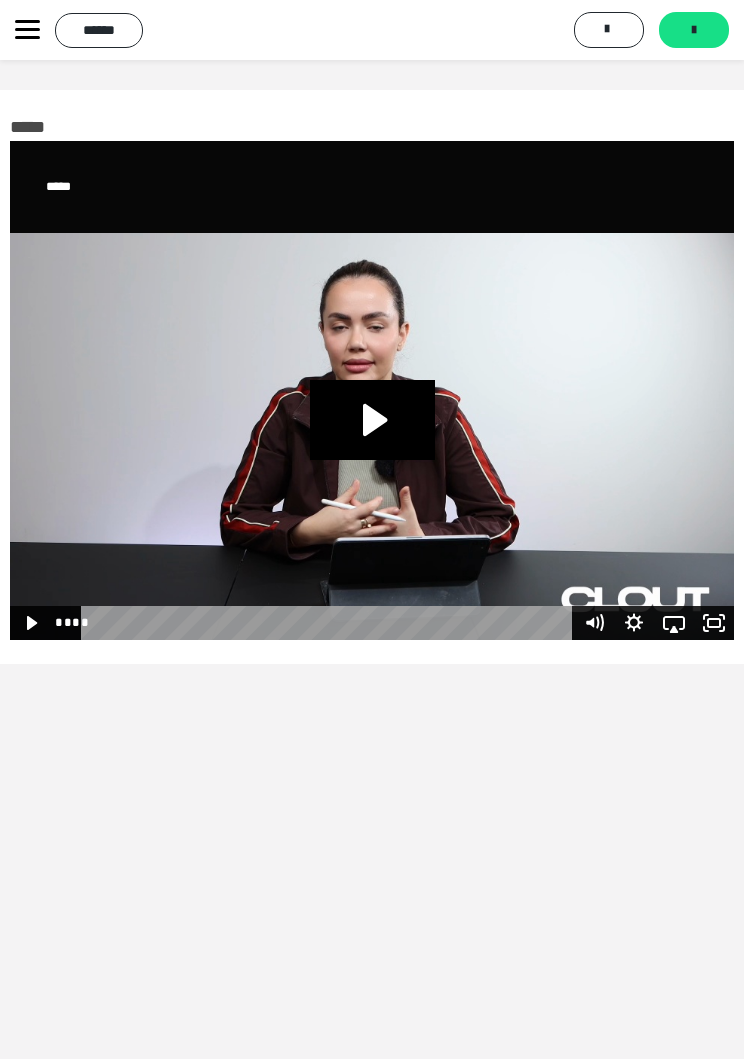 click 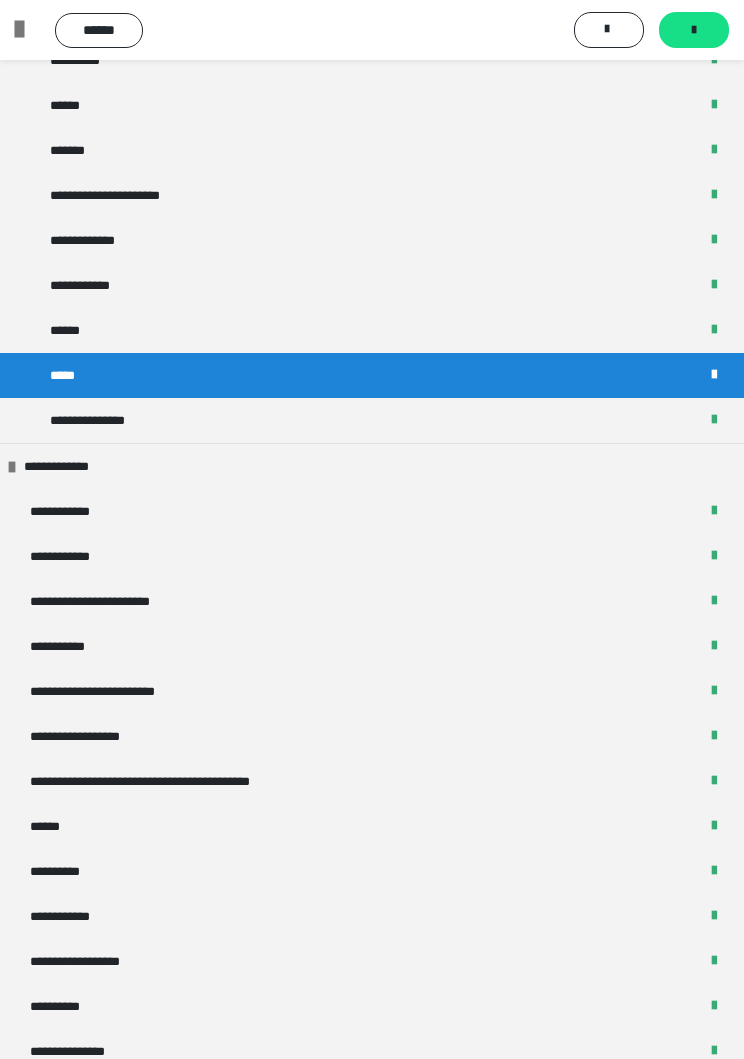 scroll, scrollTop: 233, scrollLeft: 0, axis: vertical 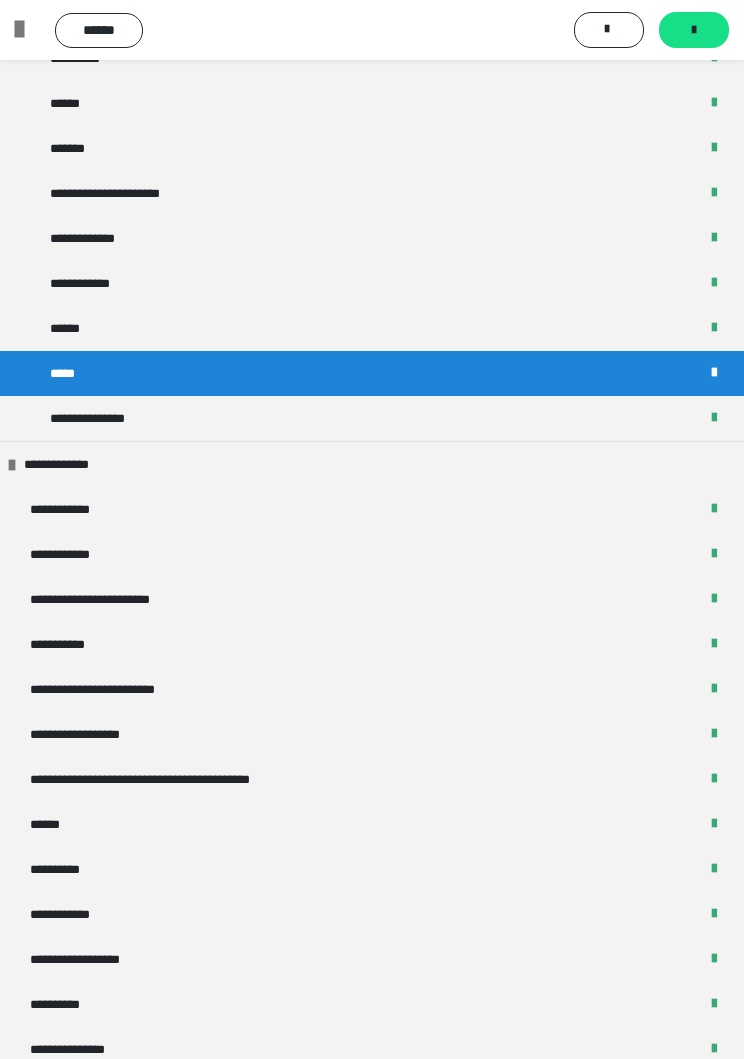 click on "**********" at bounding box center (372, 418) 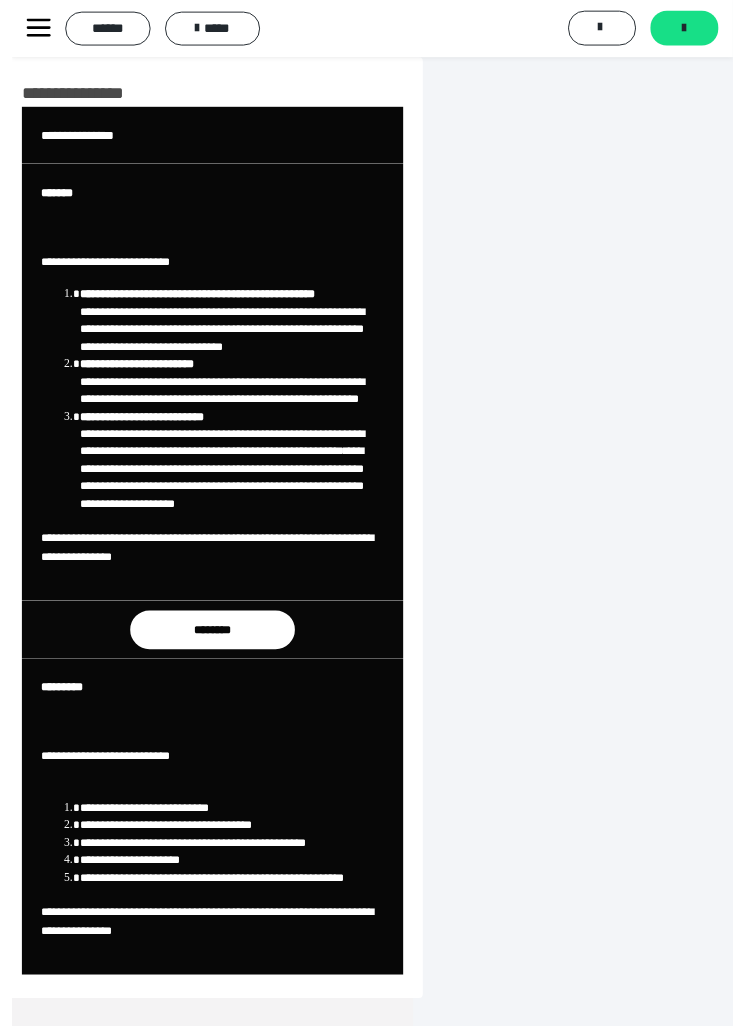 scroll, scrollTop: 31, scrollLeft: 0, axis: vertical 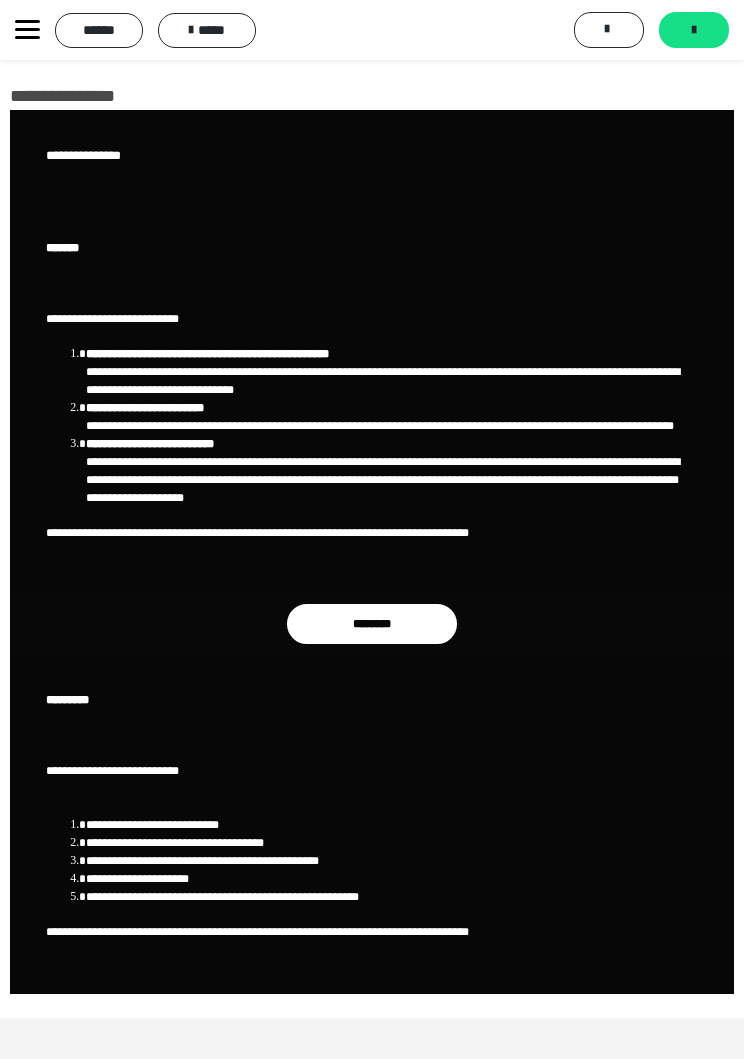 click on "********" at bounding box center (372, 624) 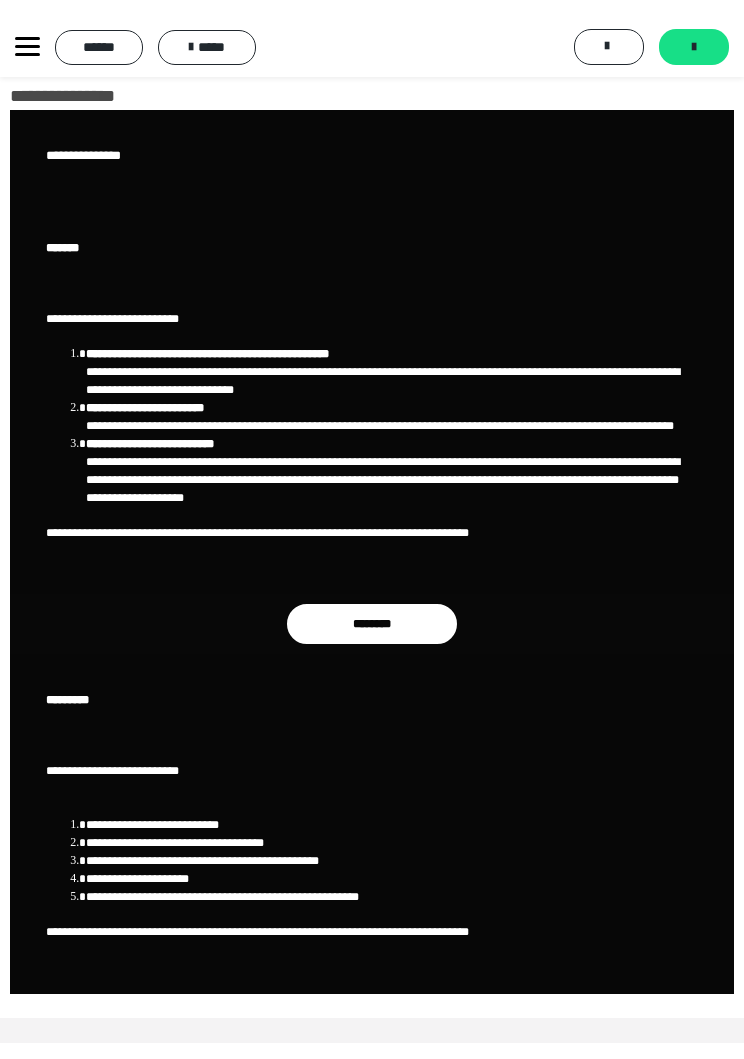 scroll, scrollTop: 0, scrollLeft: 0, axis: both 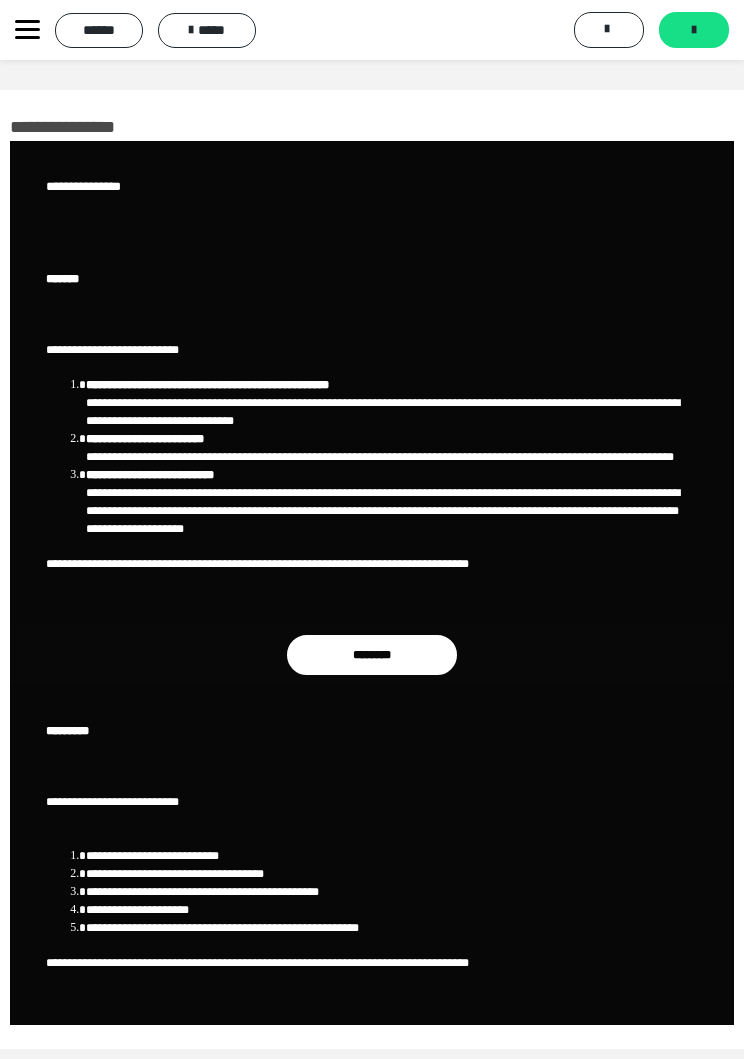 click on "****** ***** ********" at bounding box center [151, 30] 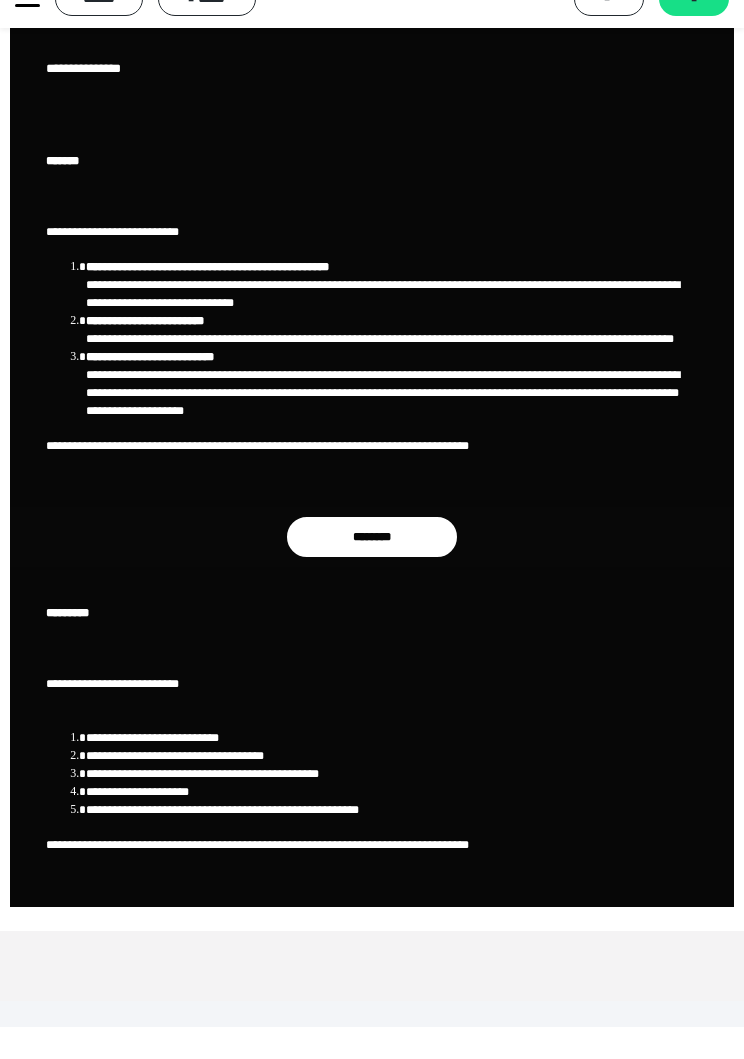 scroll, scrollTop: 85, scrollLeft: 0, axis: vertical 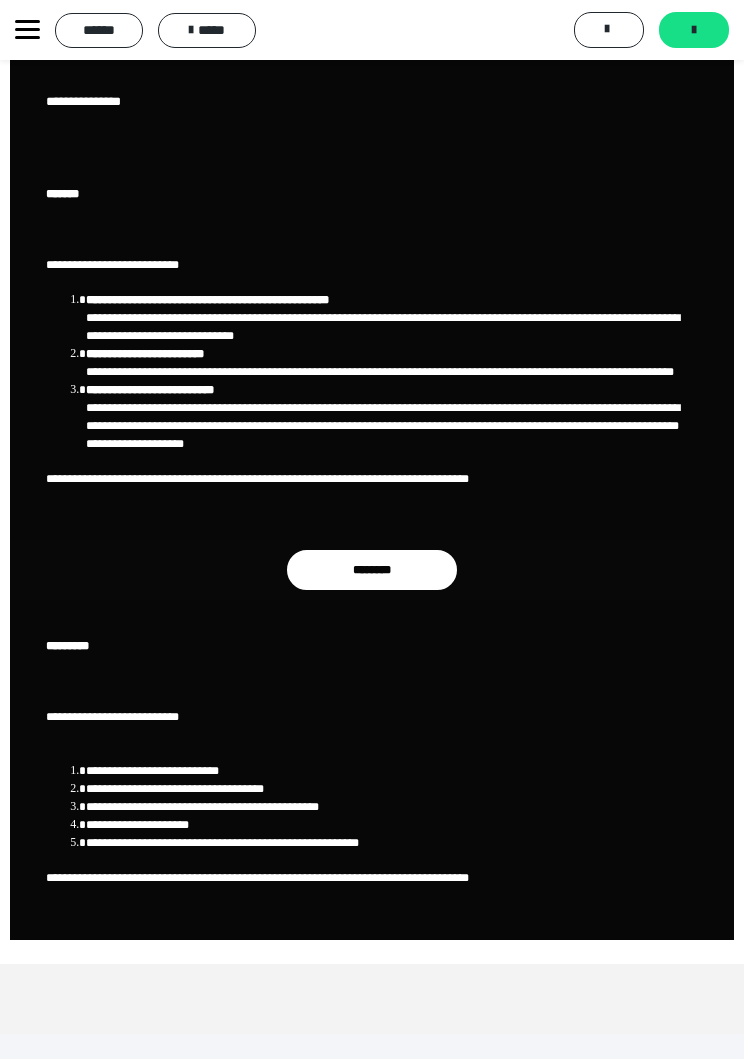 click 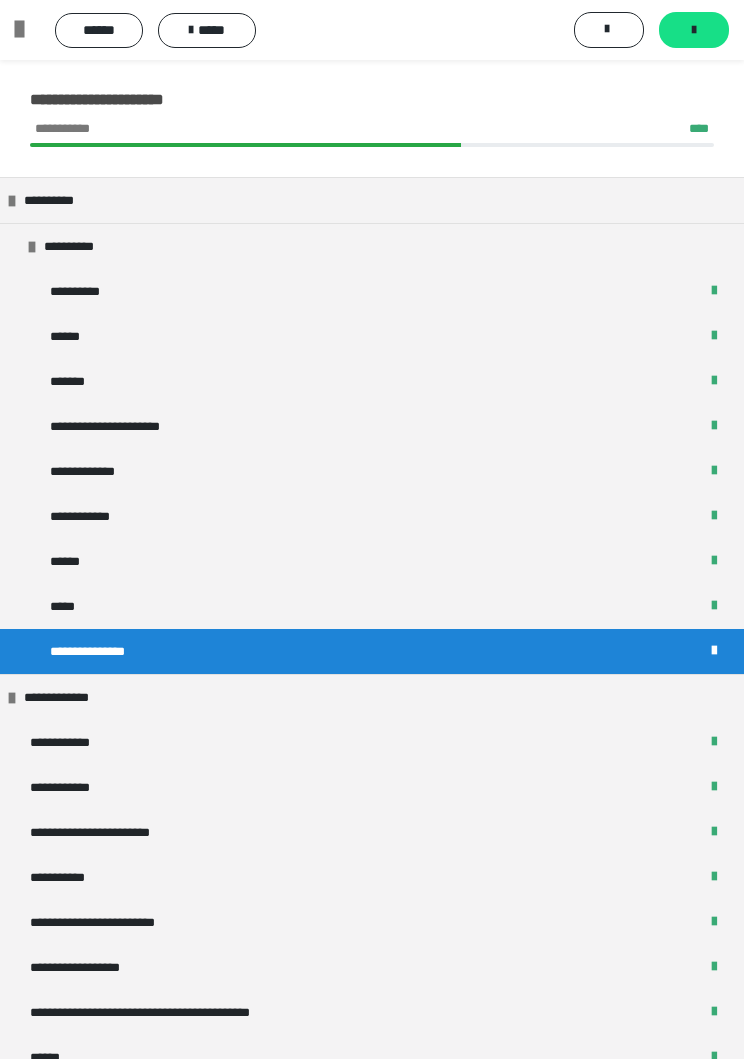 scroll, scrollTop: 0, scrollLeft: 0, axis: both 